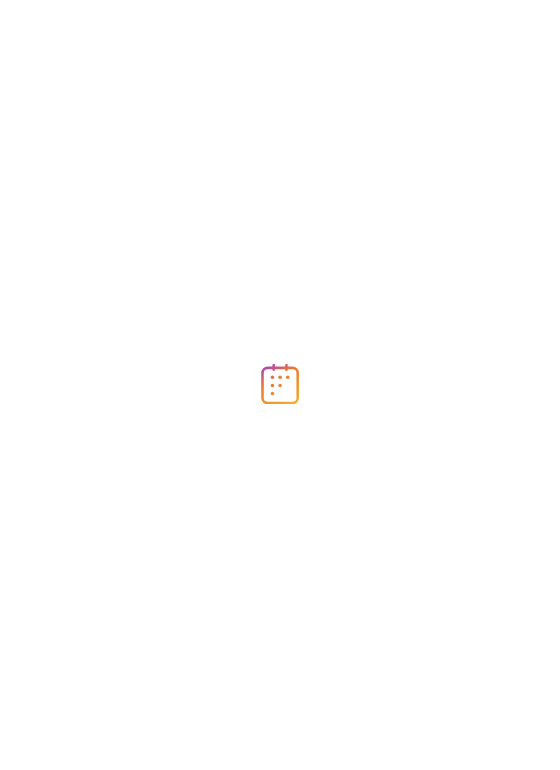 scroll, scrollTop: 0, scrollLeft: 0, axis: both 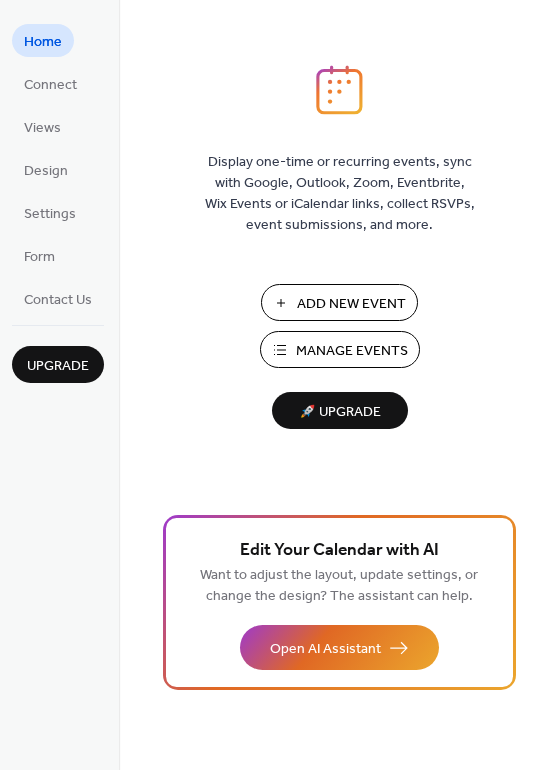 click on "Manage Events" at bounding box center [352, 351] 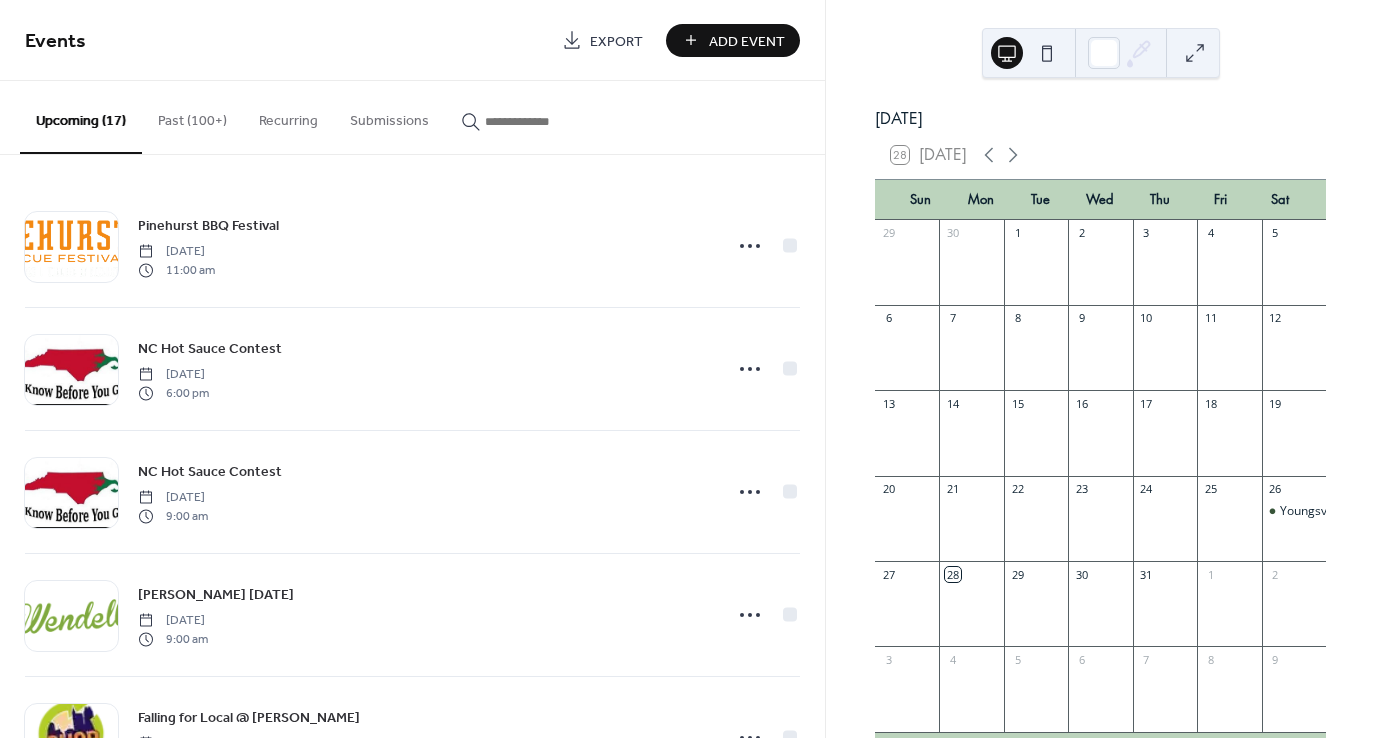 scroll, scrollTop: 0, scrollLeft: 0, axis: both 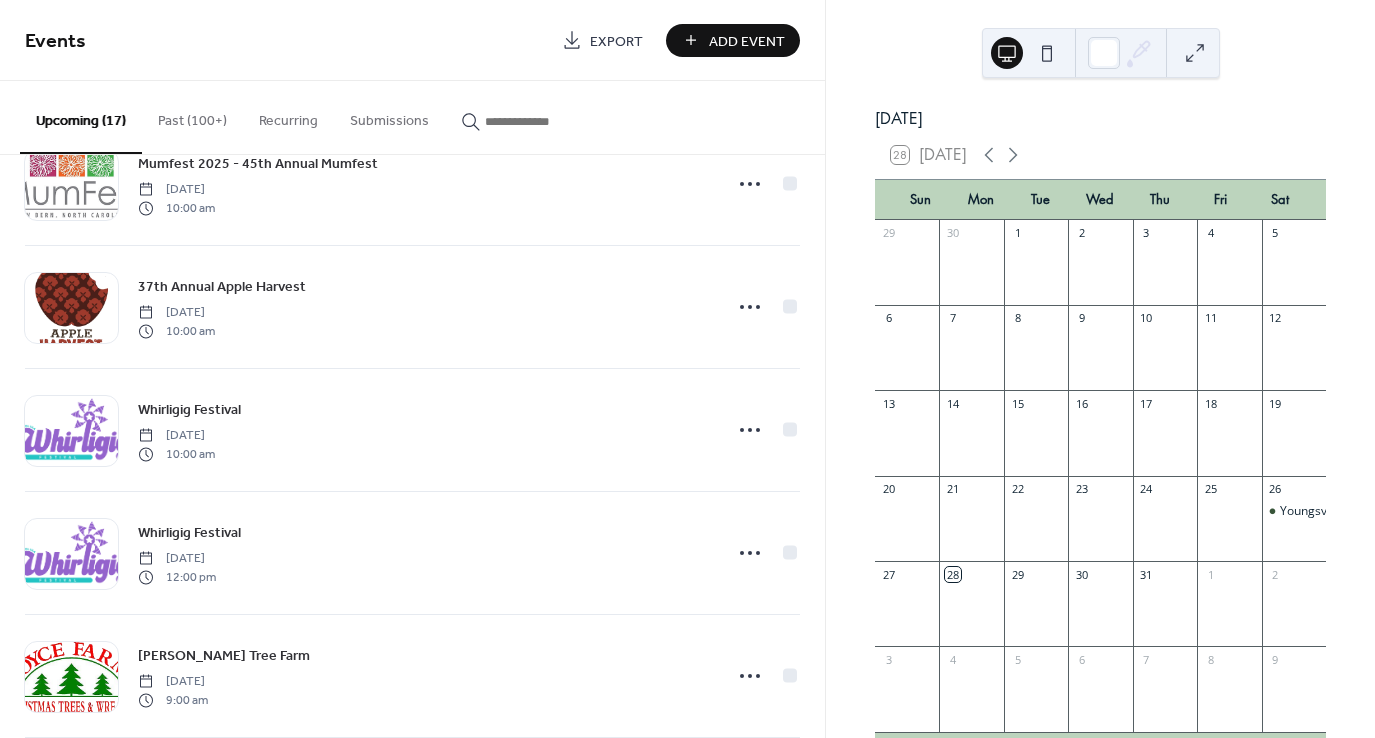 click on "Past (100+)" at bounding box center [192, 116] 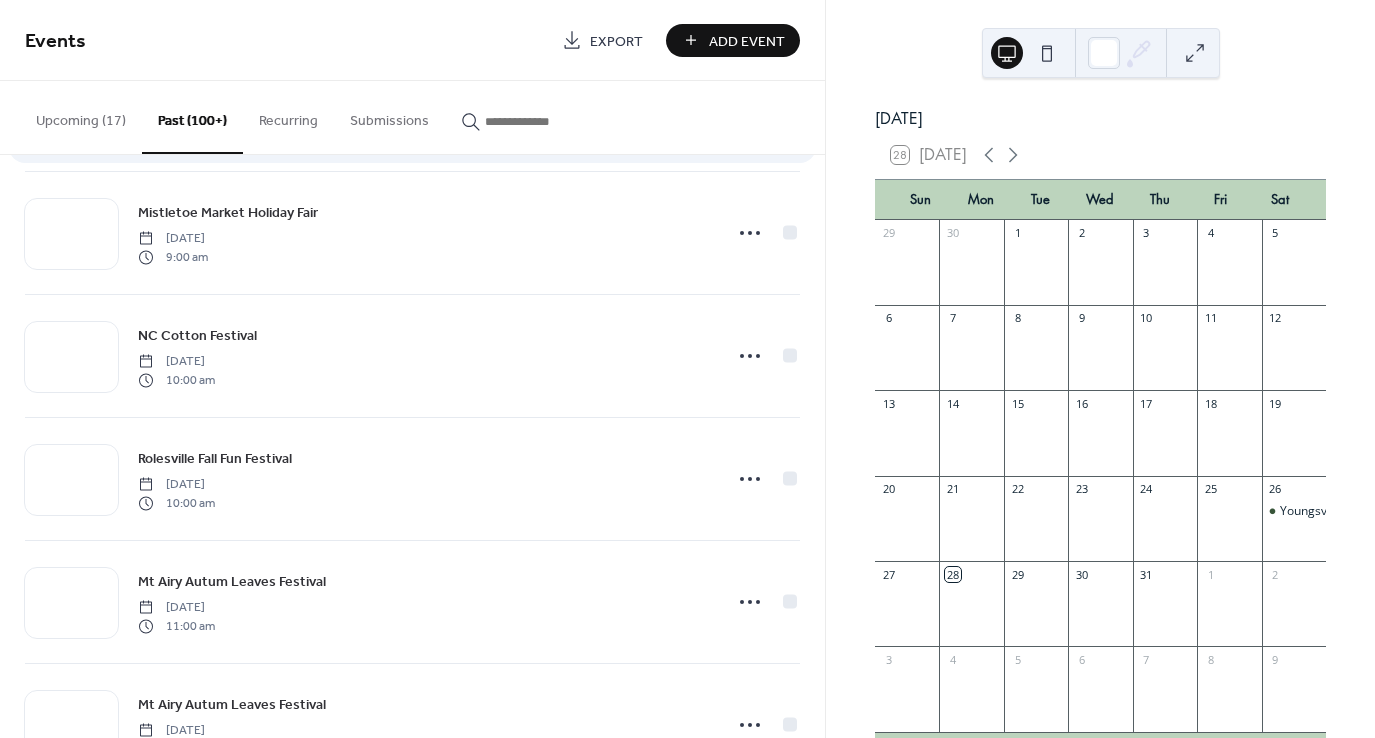 scroll, scrollTop: 7643, scrollLeft: 0, axis: vertical 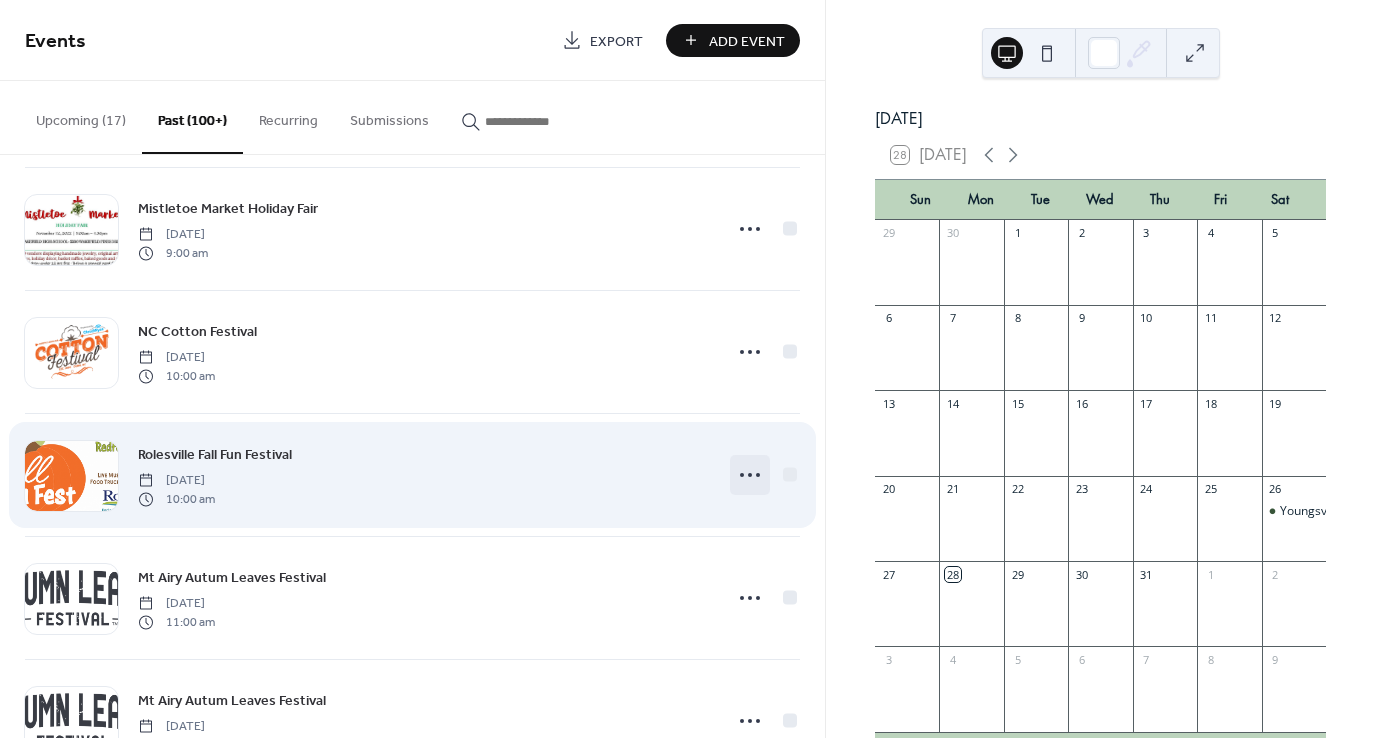 click 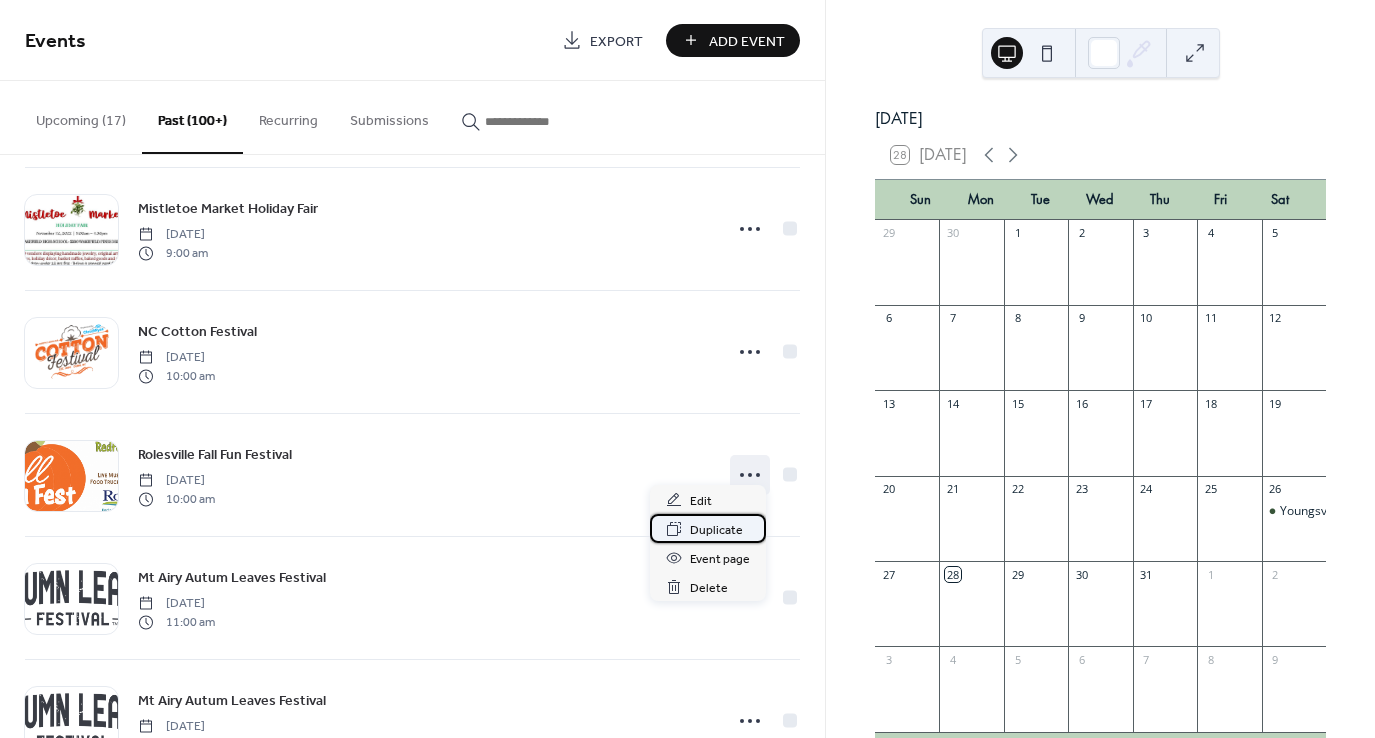 click on "Duplicate" at bounding box center [716, 530] 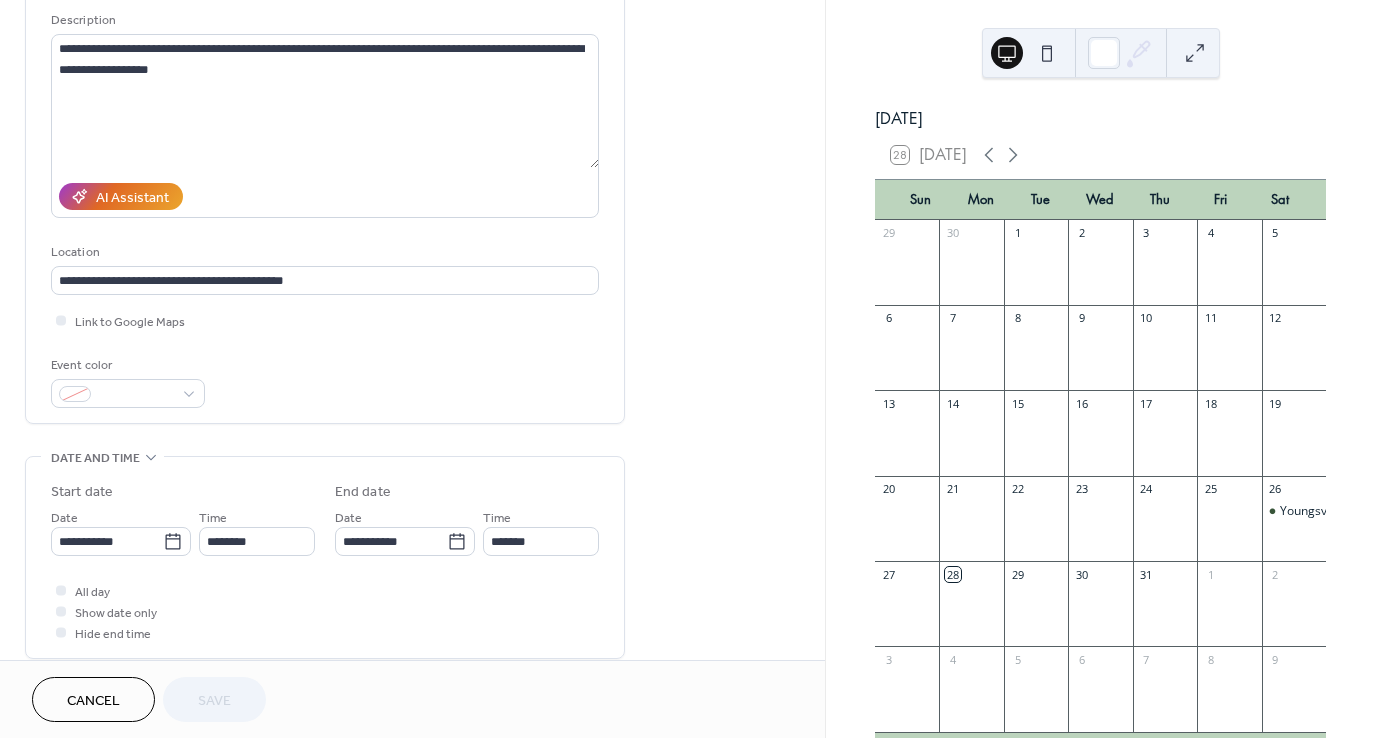 scroll, scrollTop: 200, scrollLeft: 0, axis: vertical 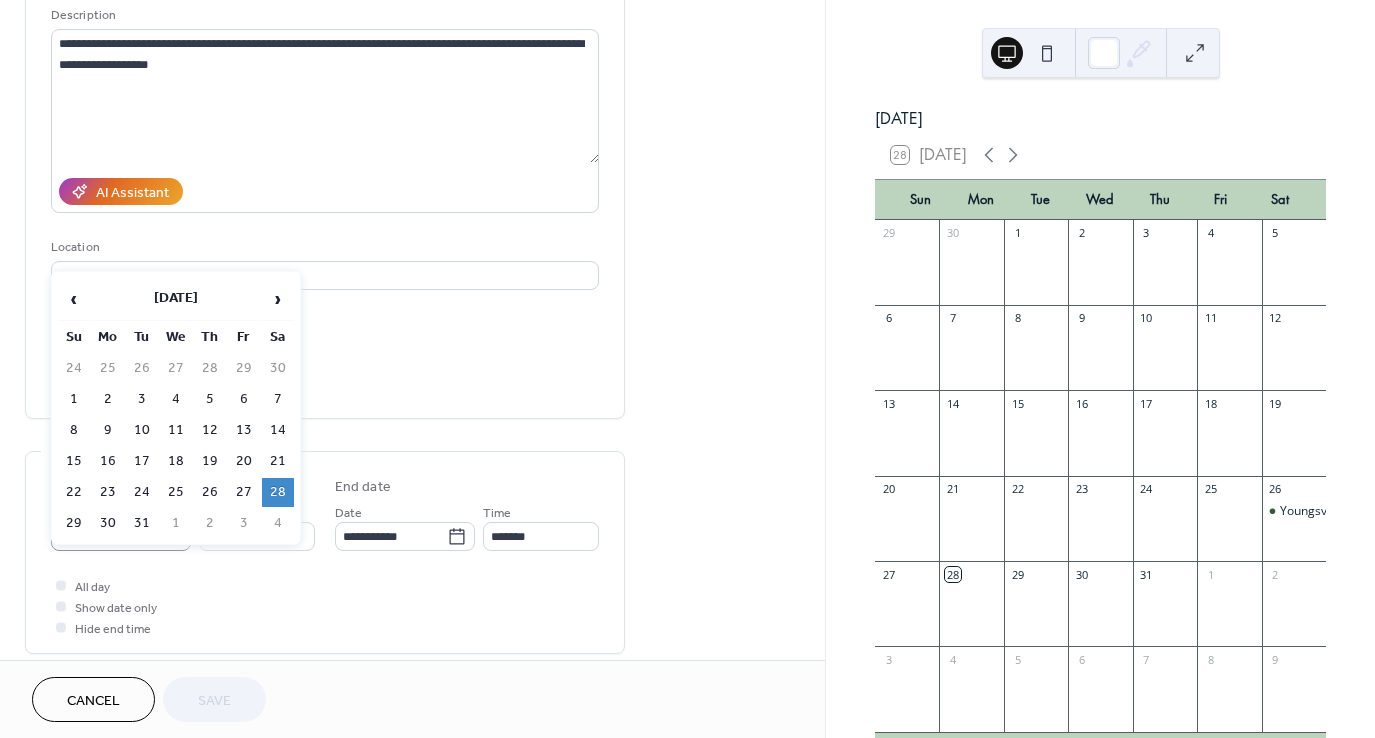 click 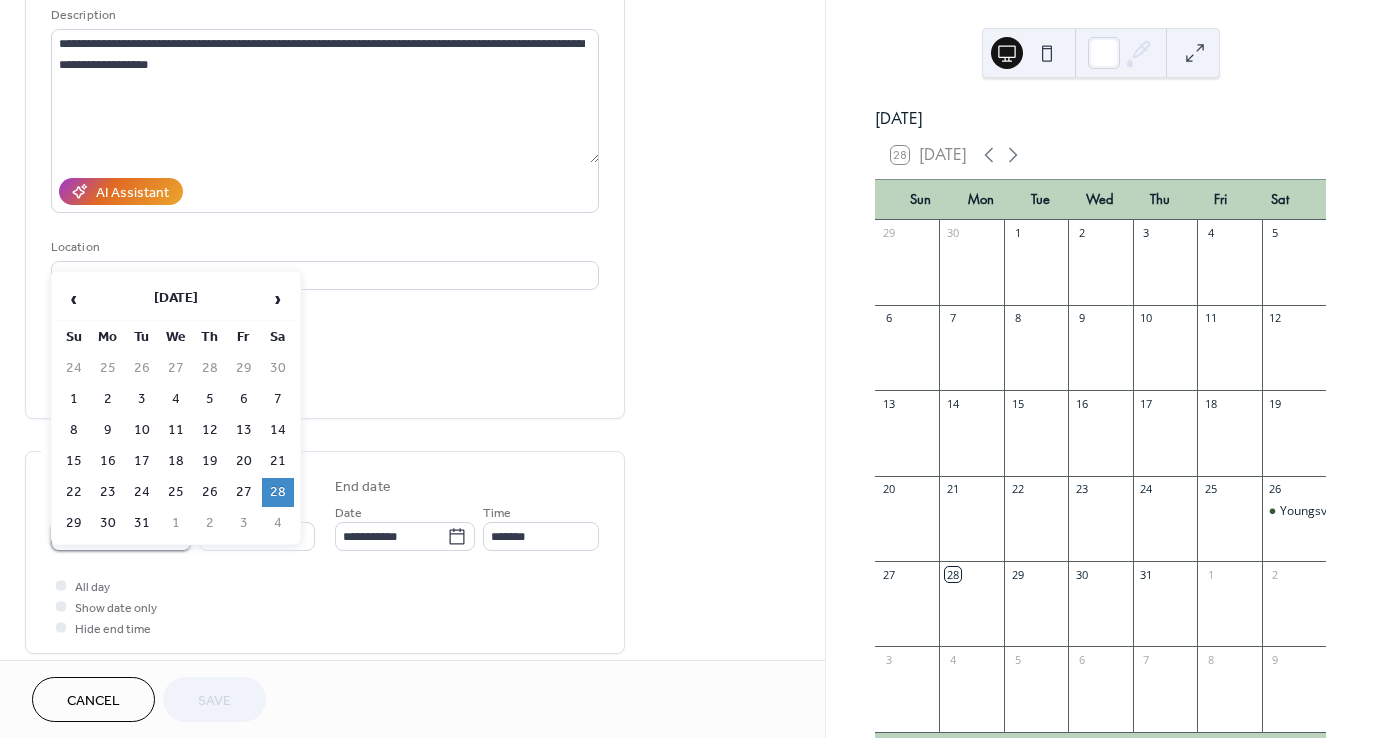 click on "**********" at bounding box center [107, 536] 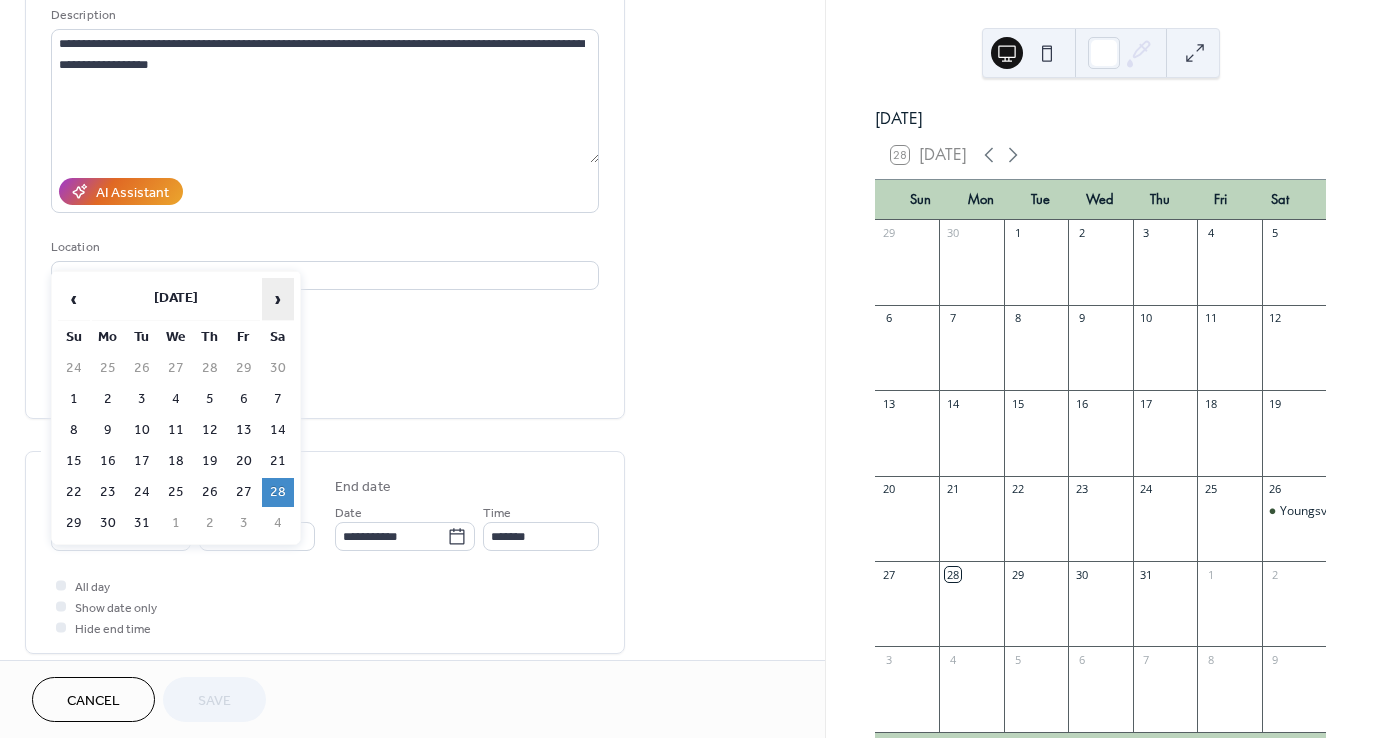 click on "›" at bounding box center (278, 299) 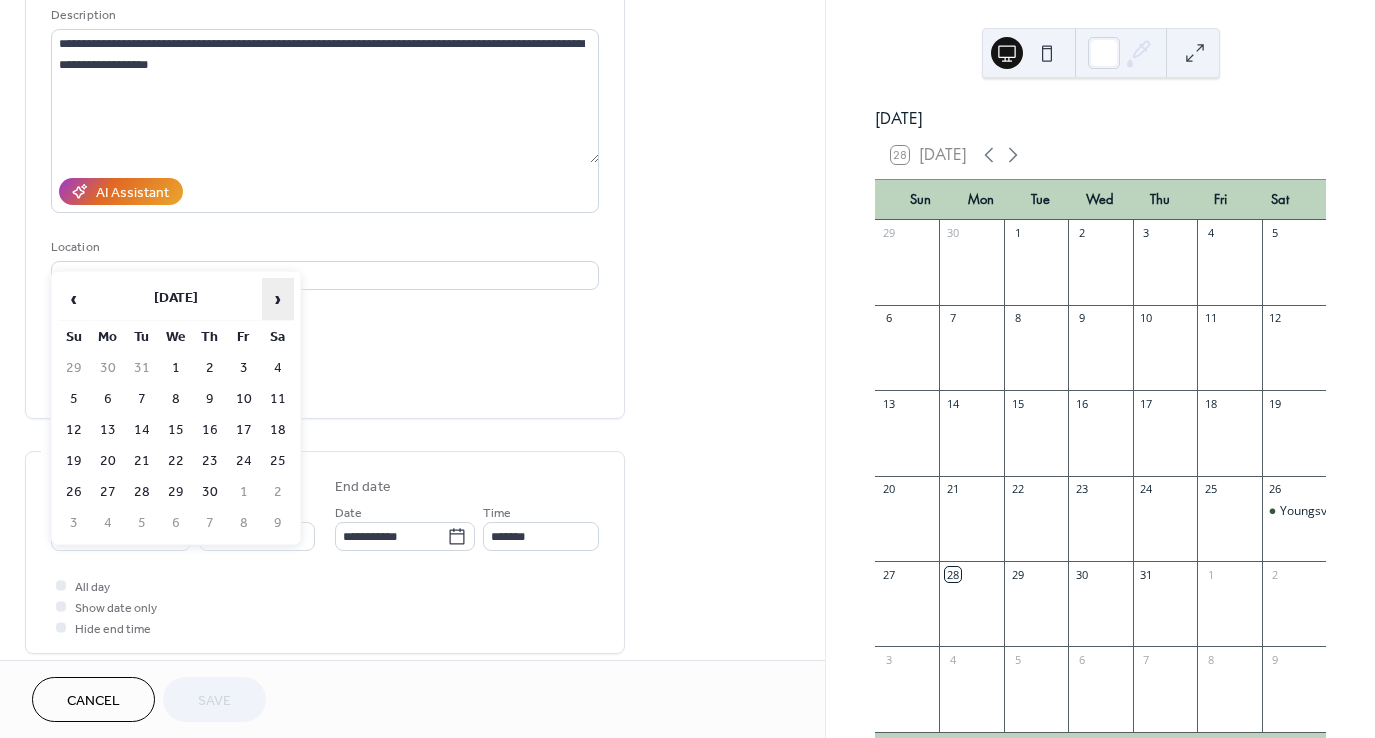 click on "›" at bounding box center (278, 299) 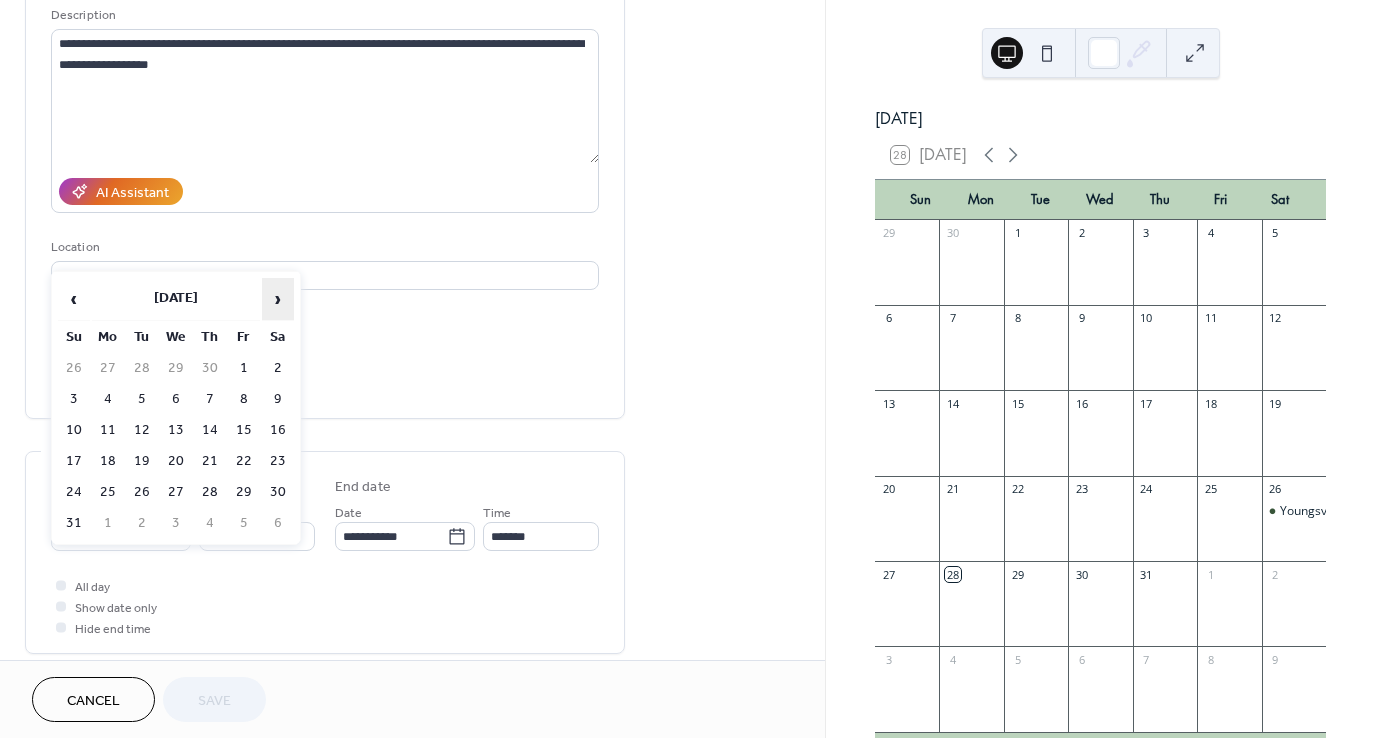 click on "›" at bounding box center (278, 299) 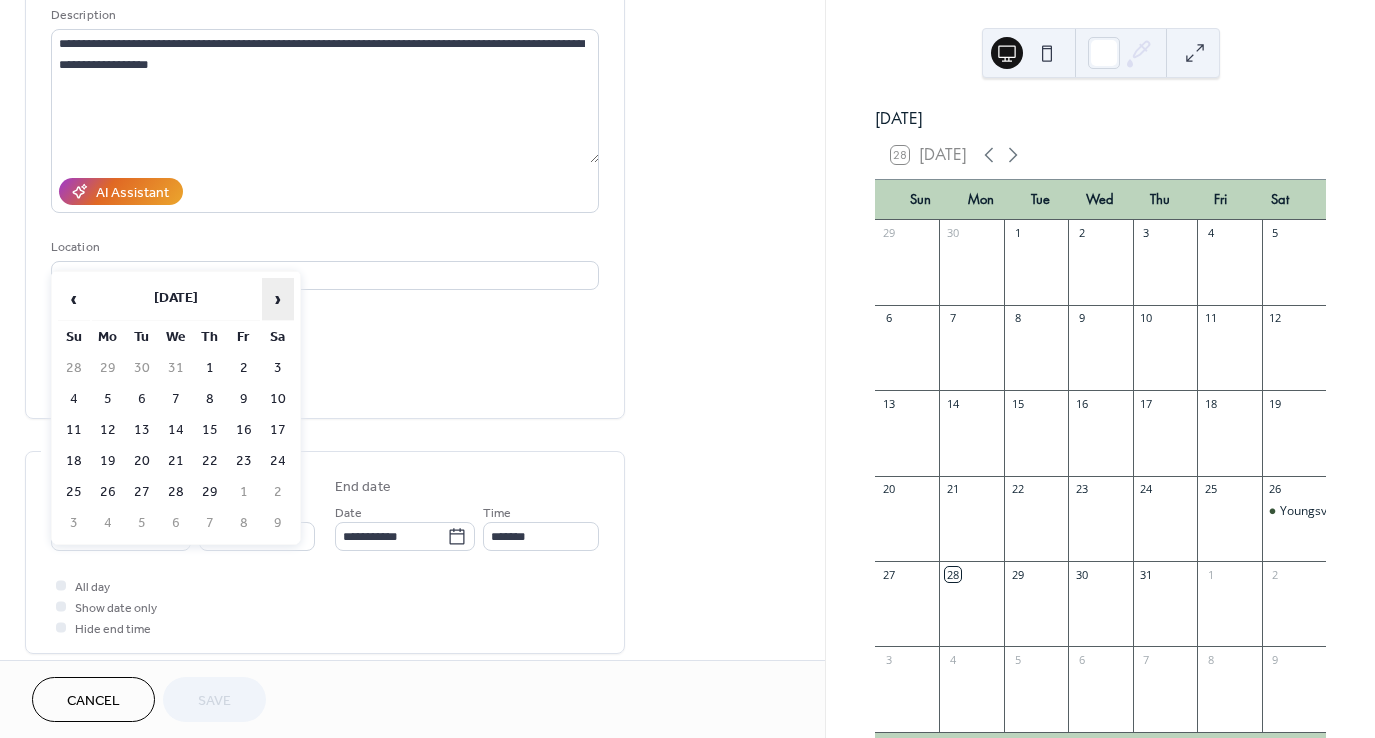 click on "›" at bounding box center [278, 299] 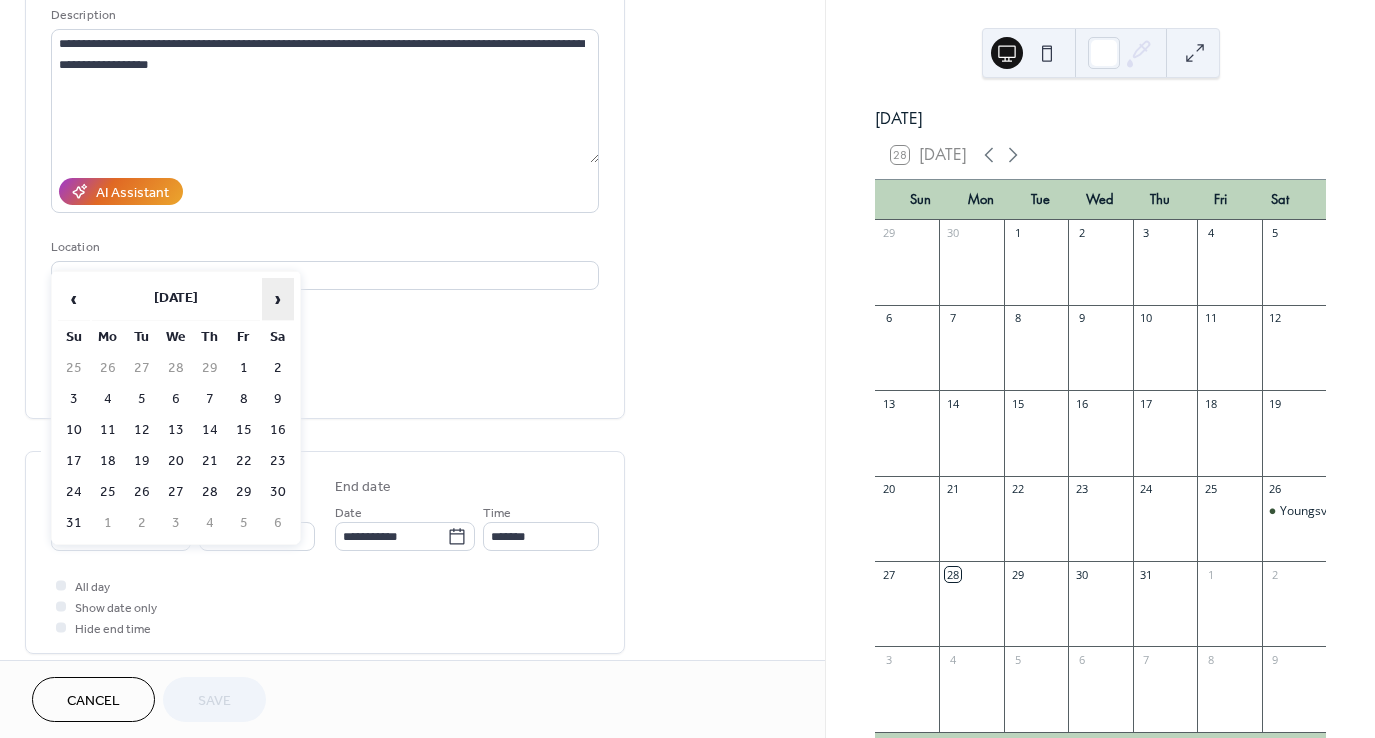 click on "›" at bounding box center (278, 299) 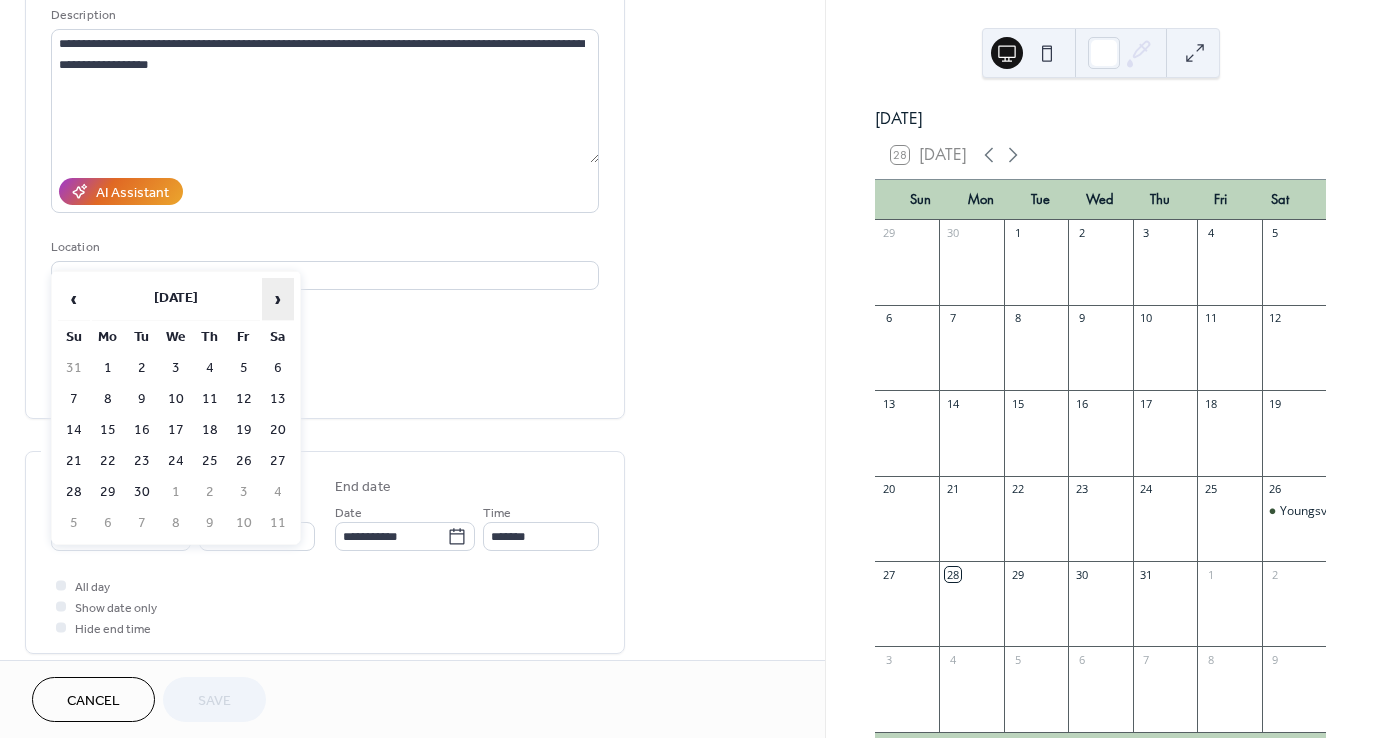 click on "›" at bounding box center [278, 299] 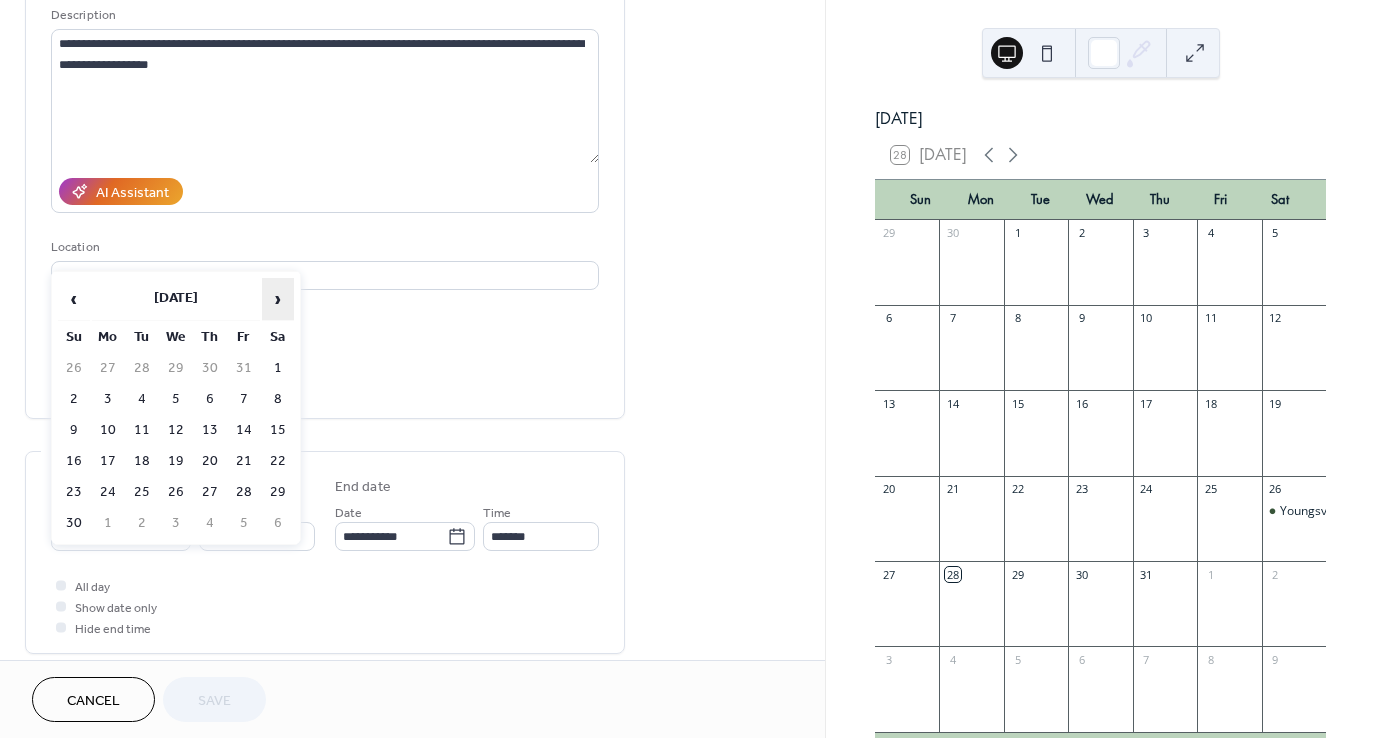 click on "›" at bounding box center [278, 299] 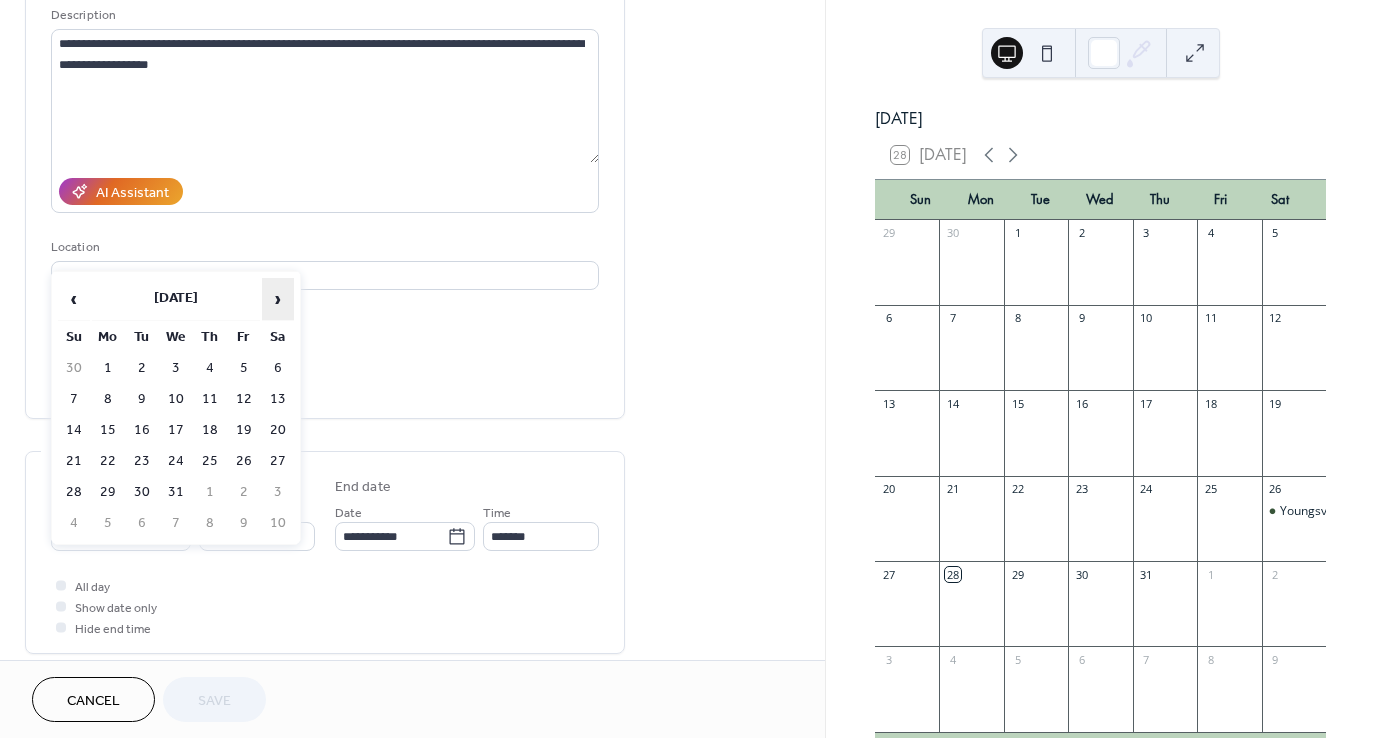 click on "›" at bounding box center [278, 299] 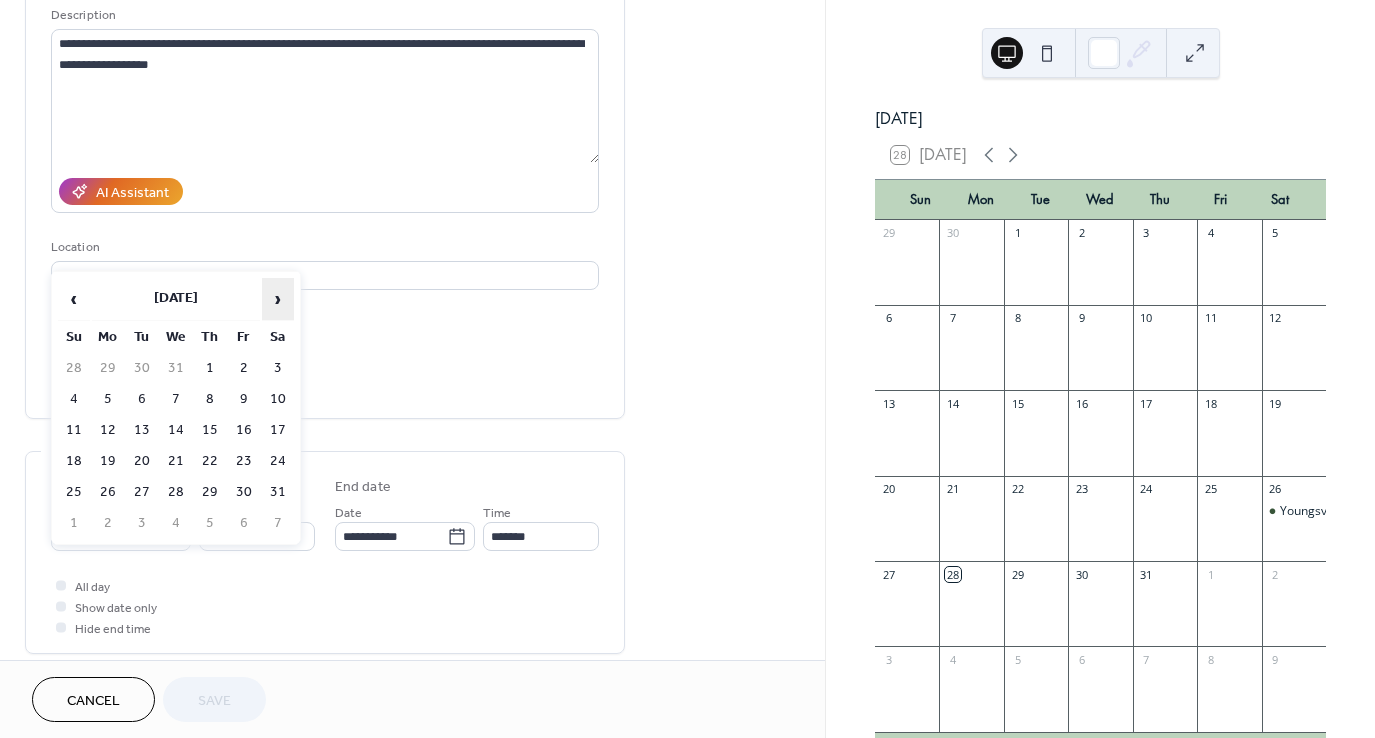 click on "›" at bounding box center [278, 299] 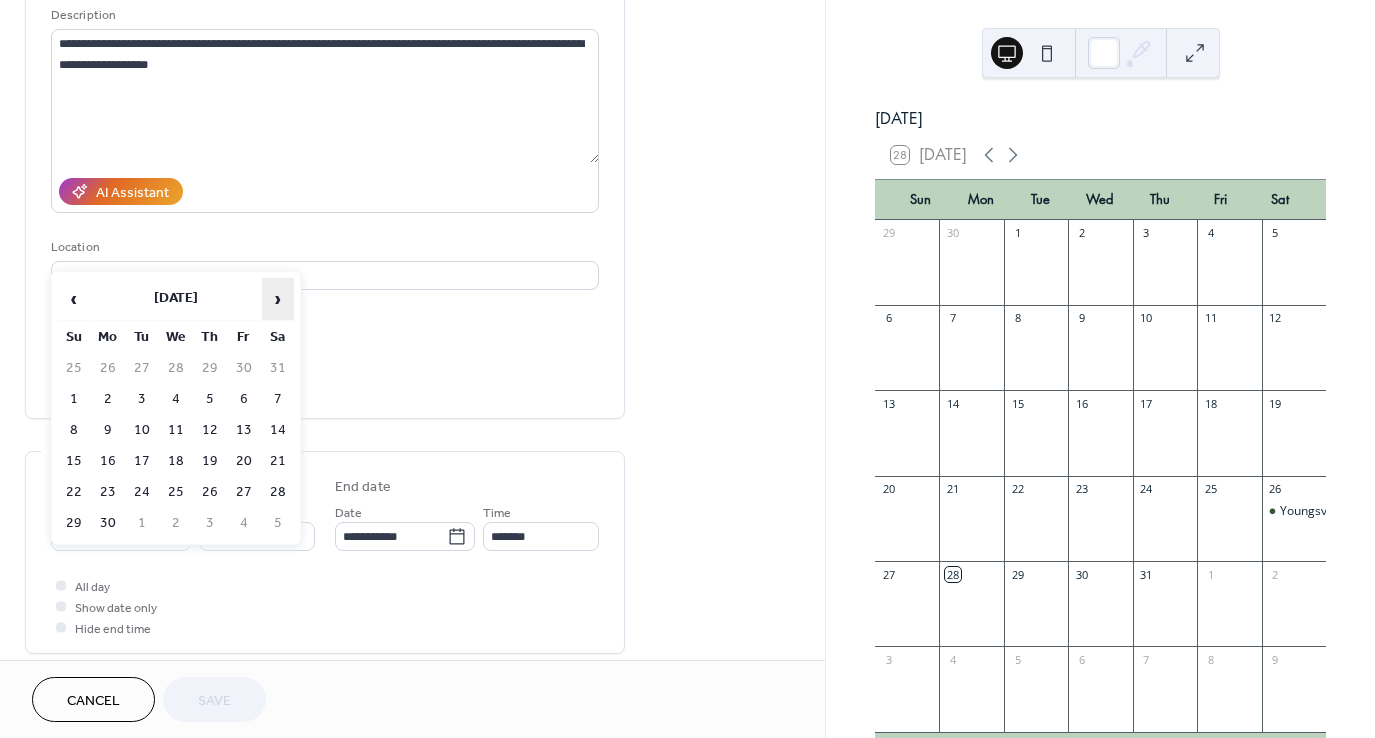 click on "›" at bounding box center [278, 299] 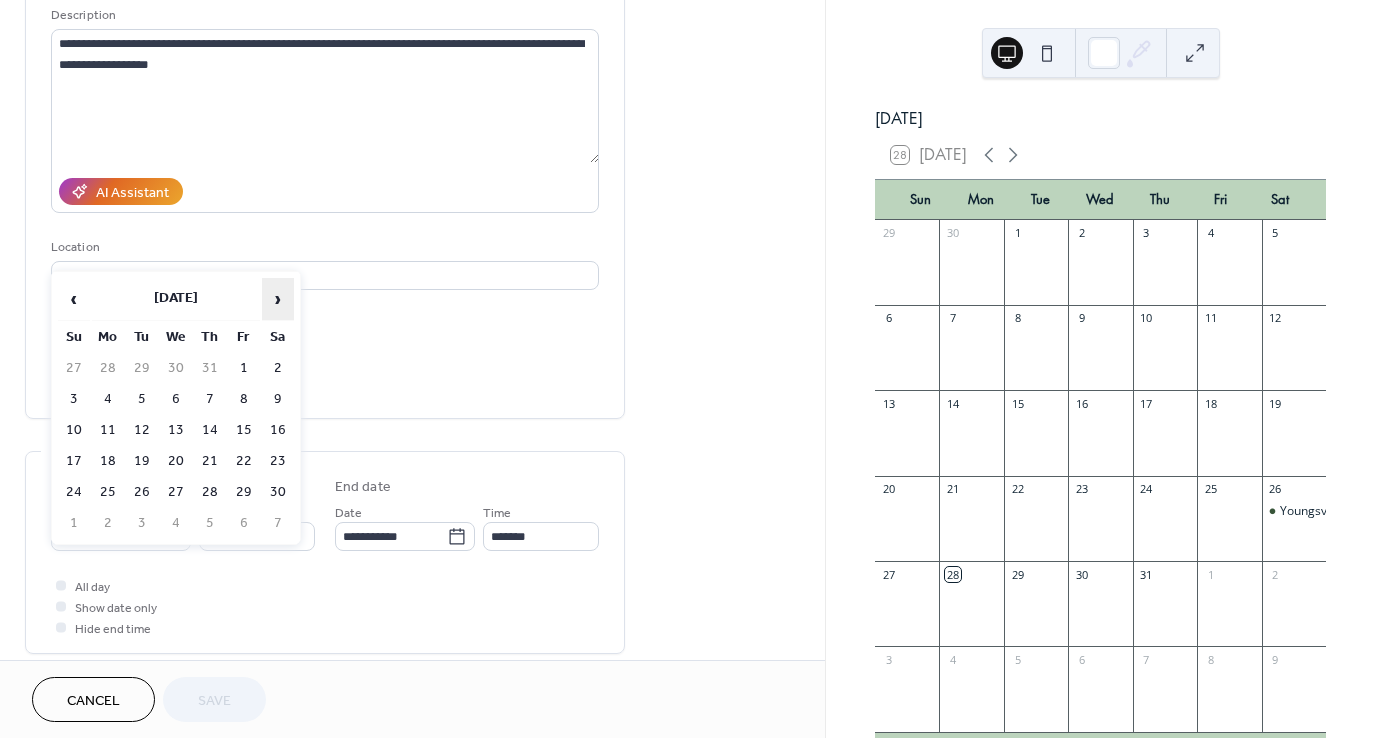 click on "›" at bounding box center (278, 299) 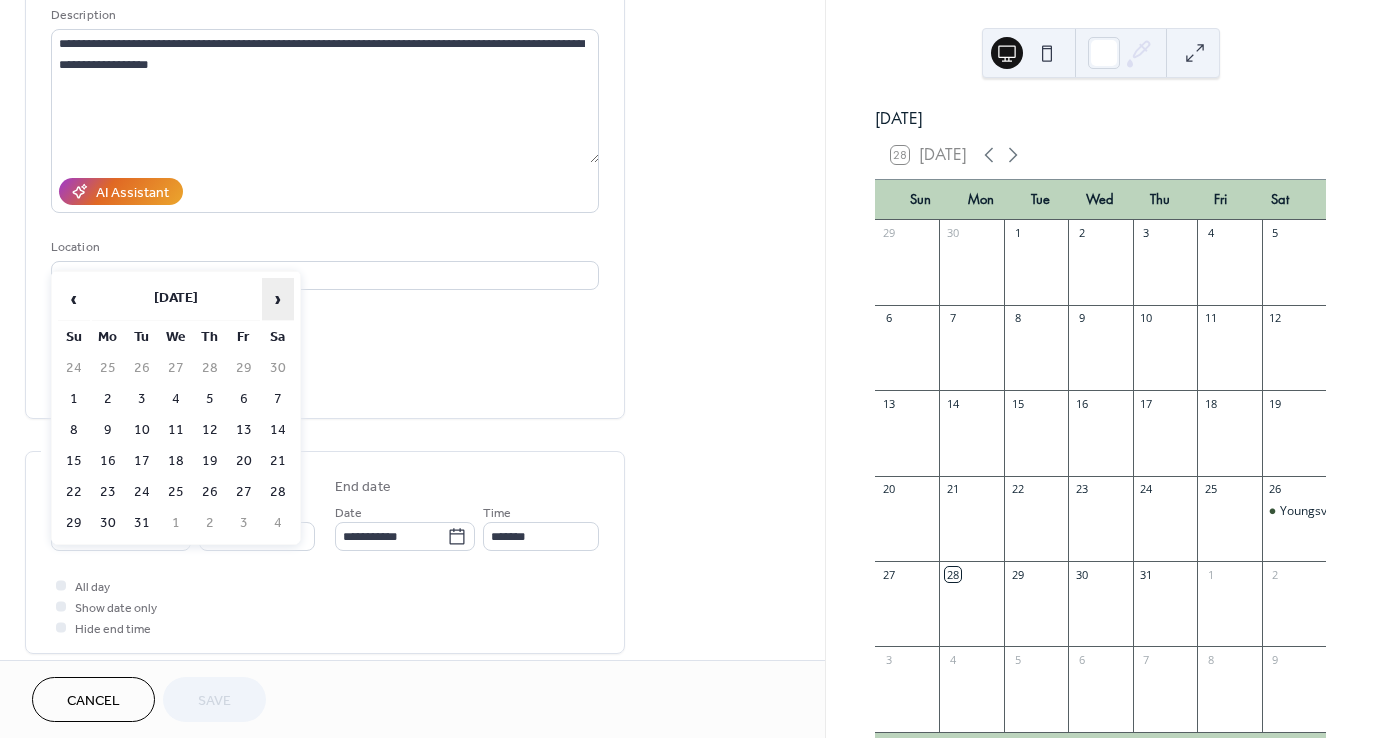 click on "›" at bounding box center [278, 299] 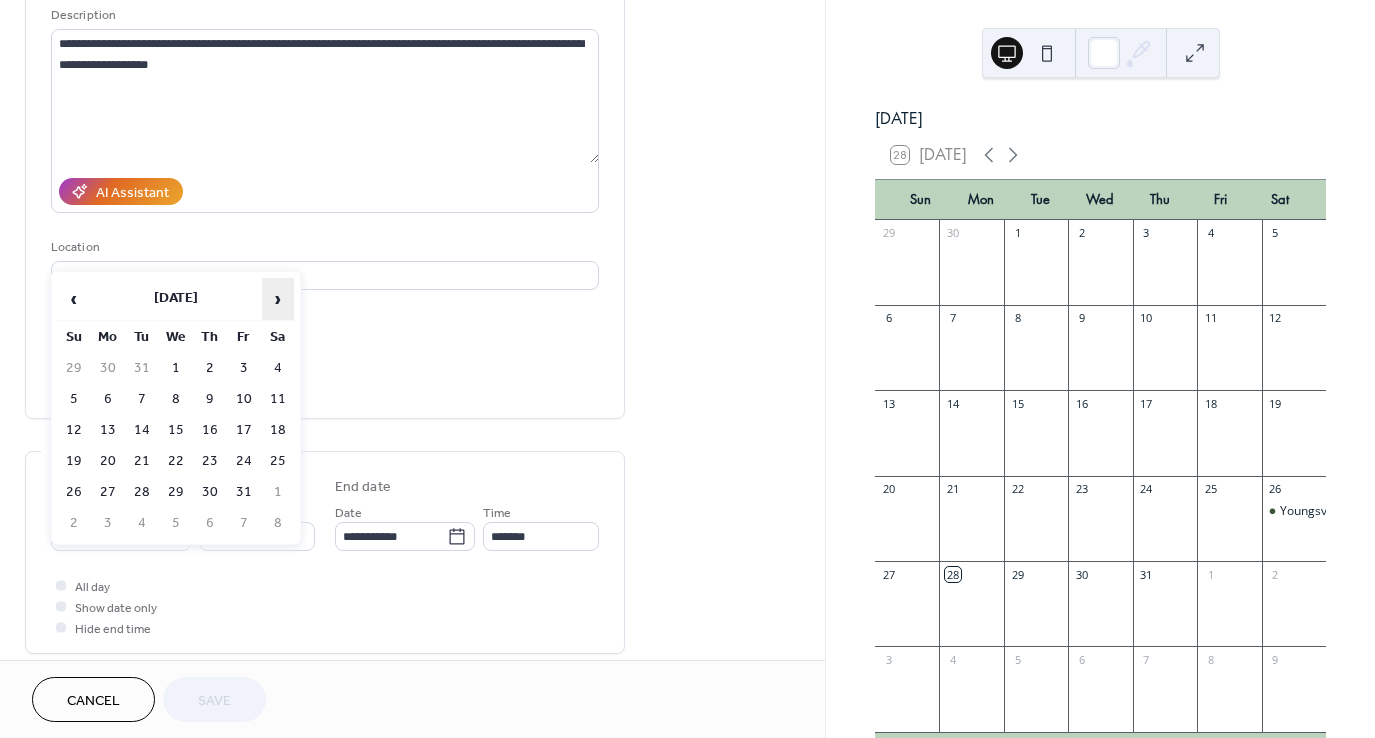 click on "›" at bounding box center [278, 299] 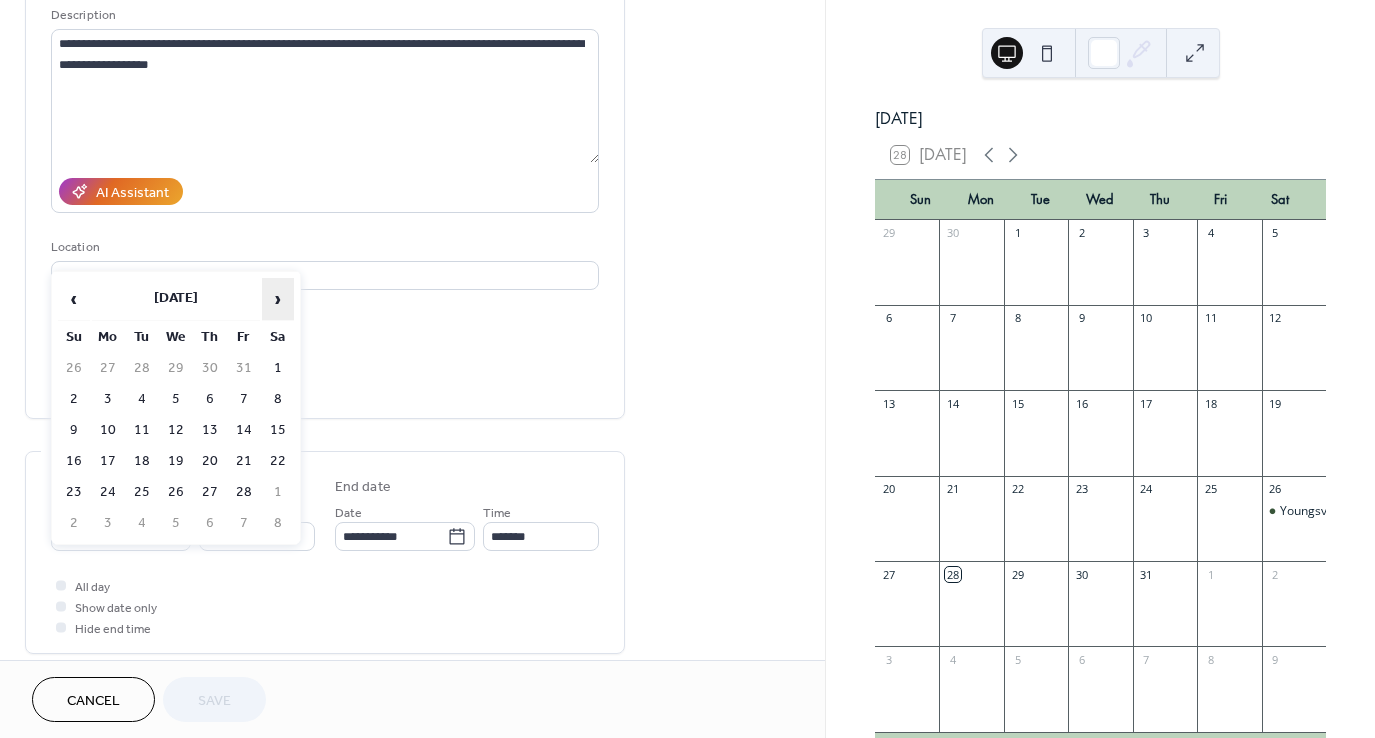 click on "›" at bounding box center (278, 299) 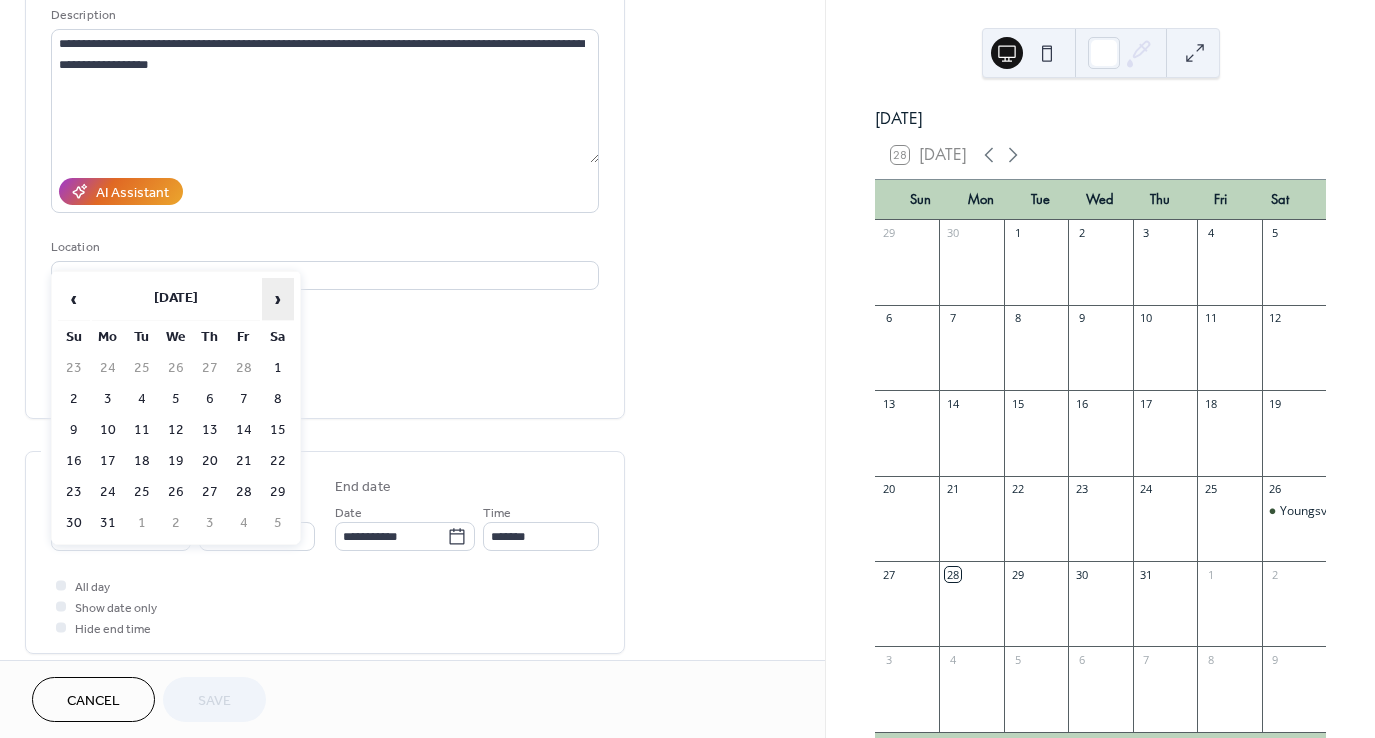 click on "›" at bounding box center [278, 299] 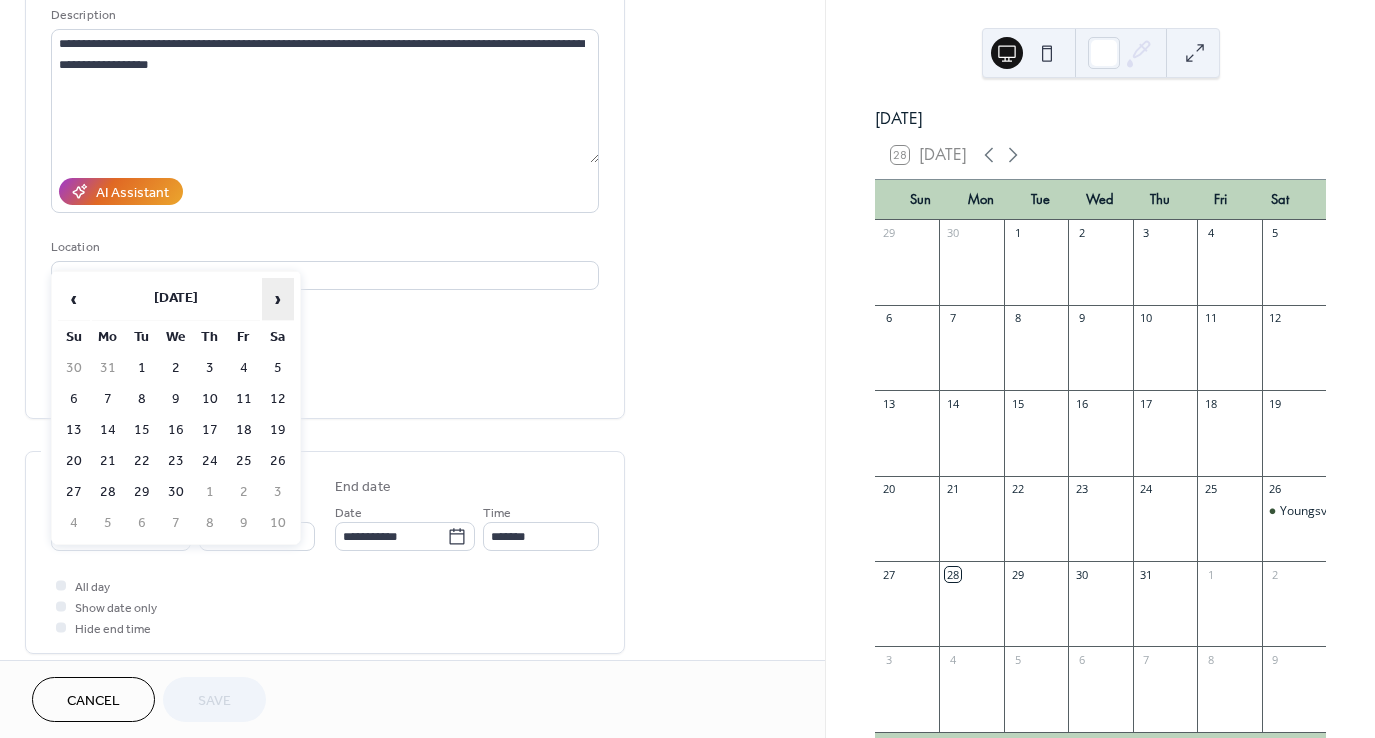 click on "›" at bounding box center [278, 299] 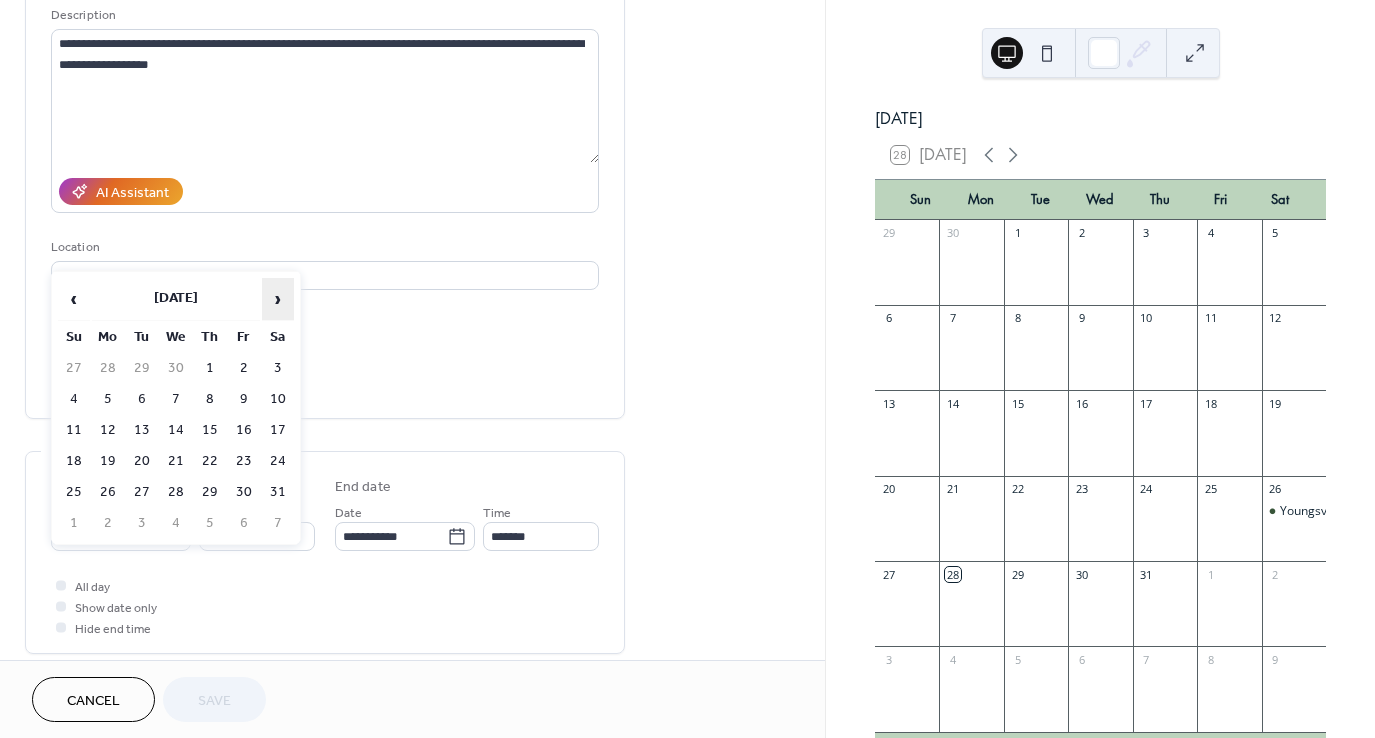 click on "›" at bounding box center (278, 299) 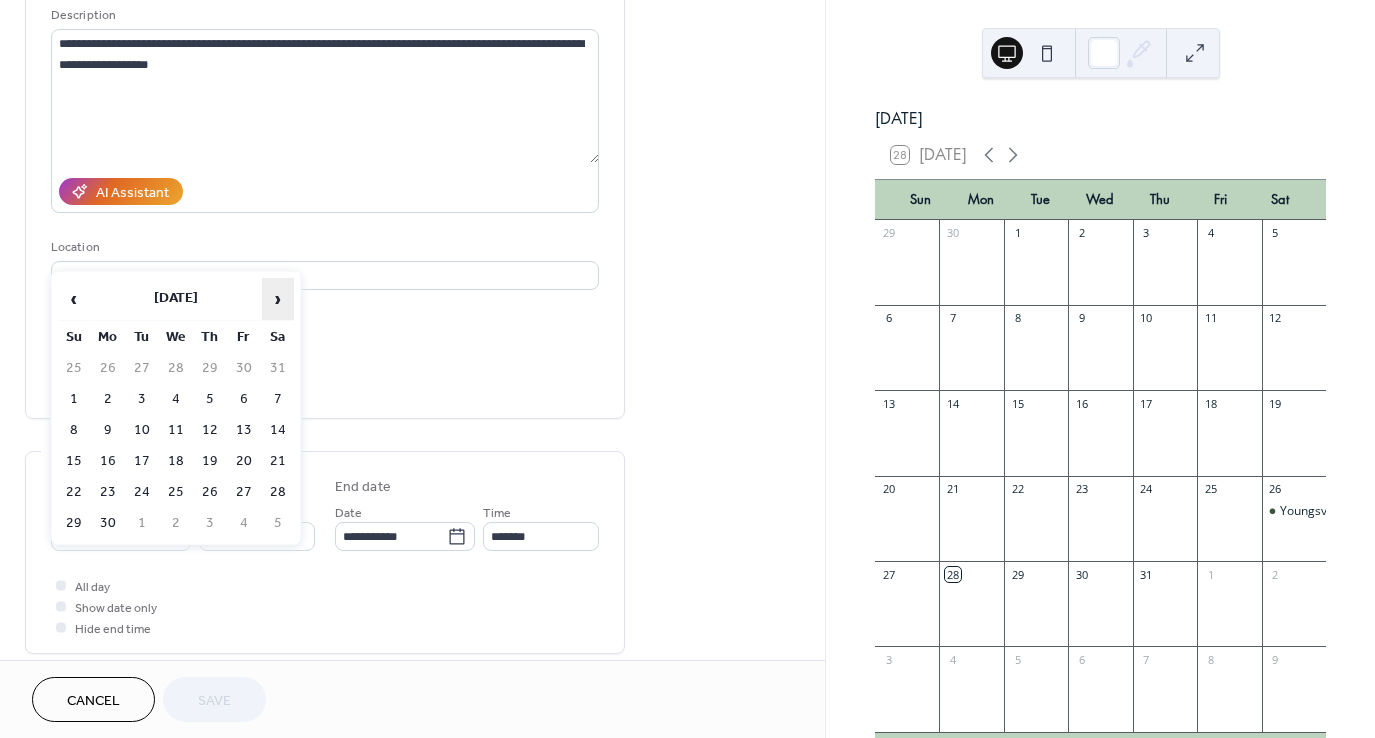 click on "›" at bounding box center (278, 299) 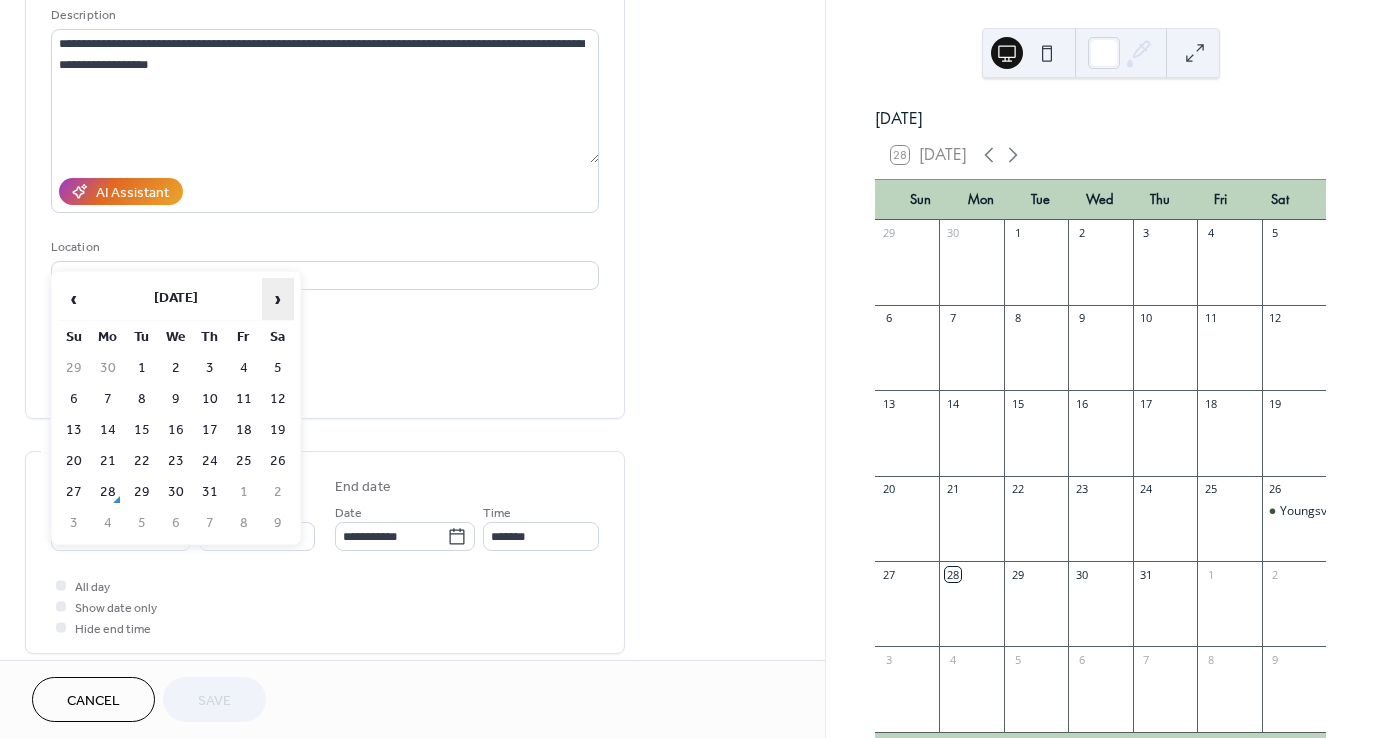 click on "›" at bounding box center [278, 299] 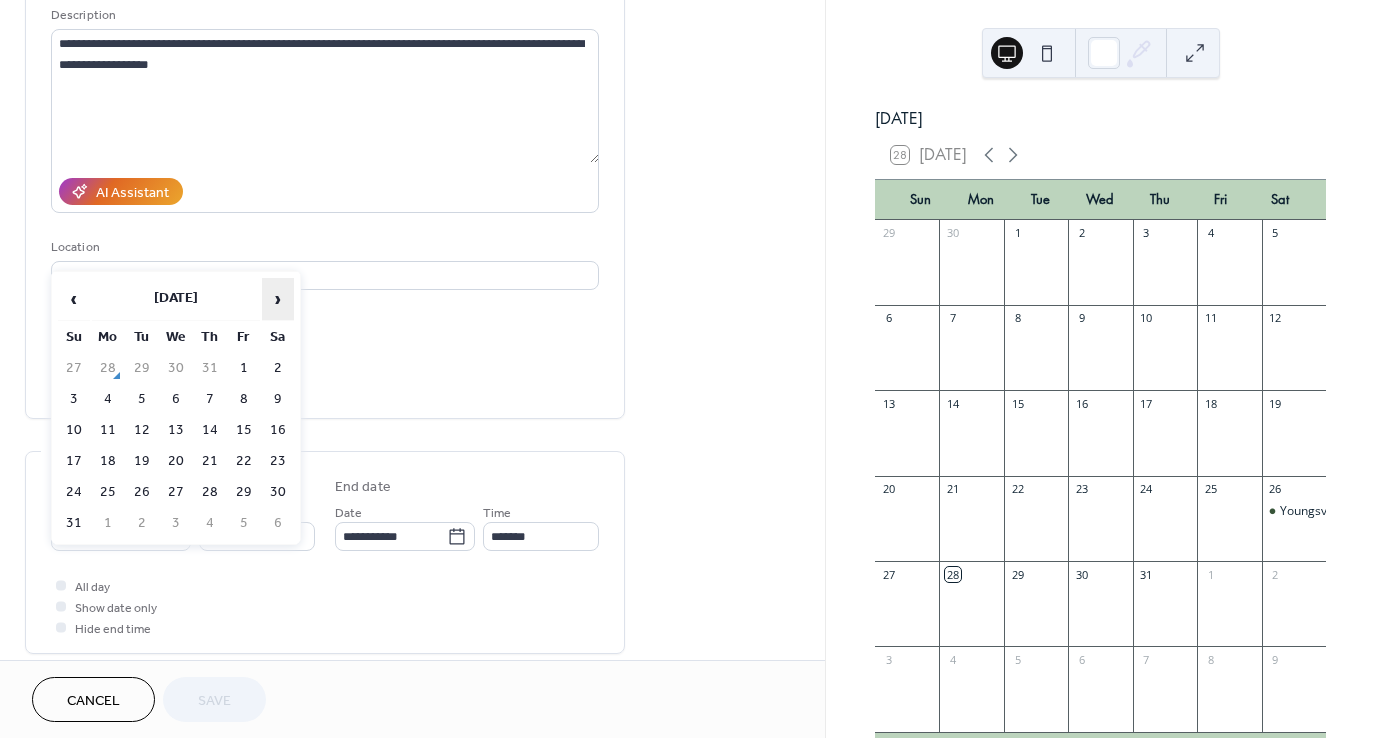 click on "›" at bounding box center [278, 299] 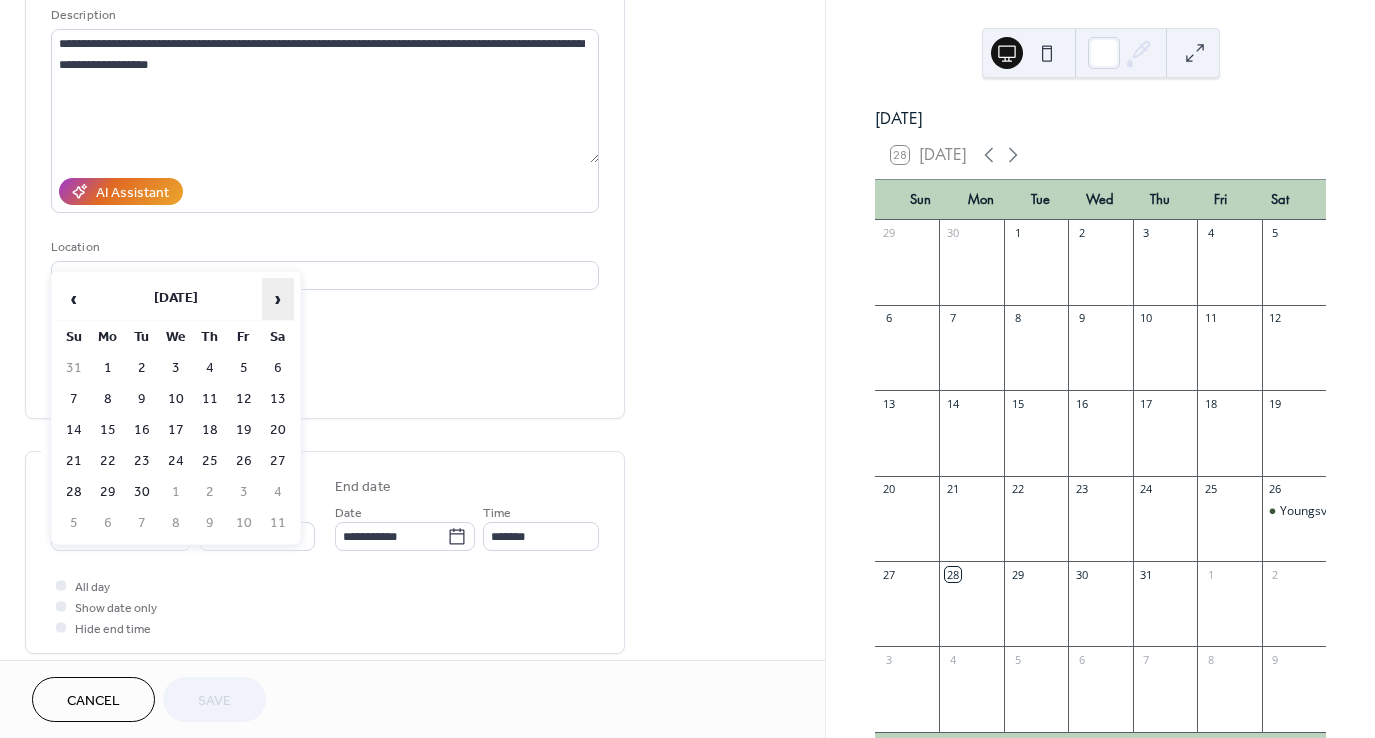 click on "›" at bounding box center (278, 299) 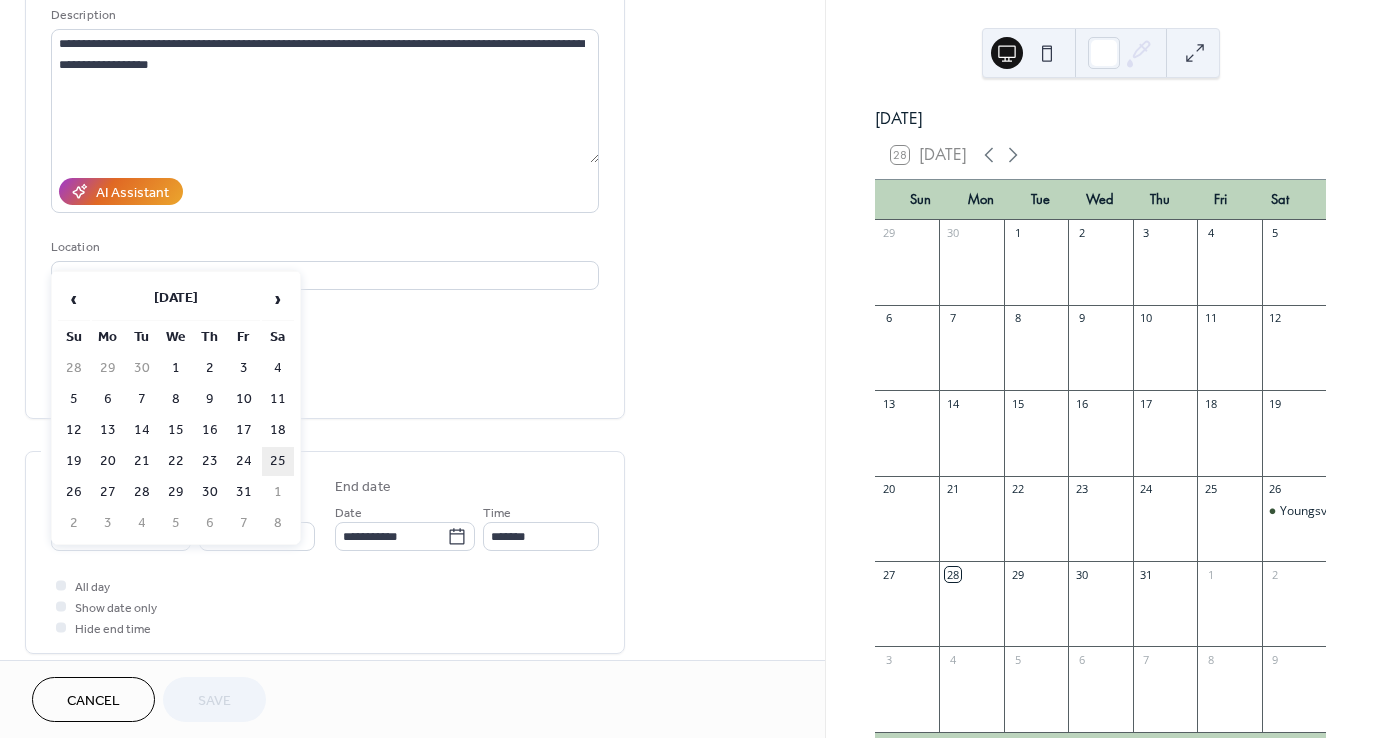 click on "25" at bounding box center (278, 461) 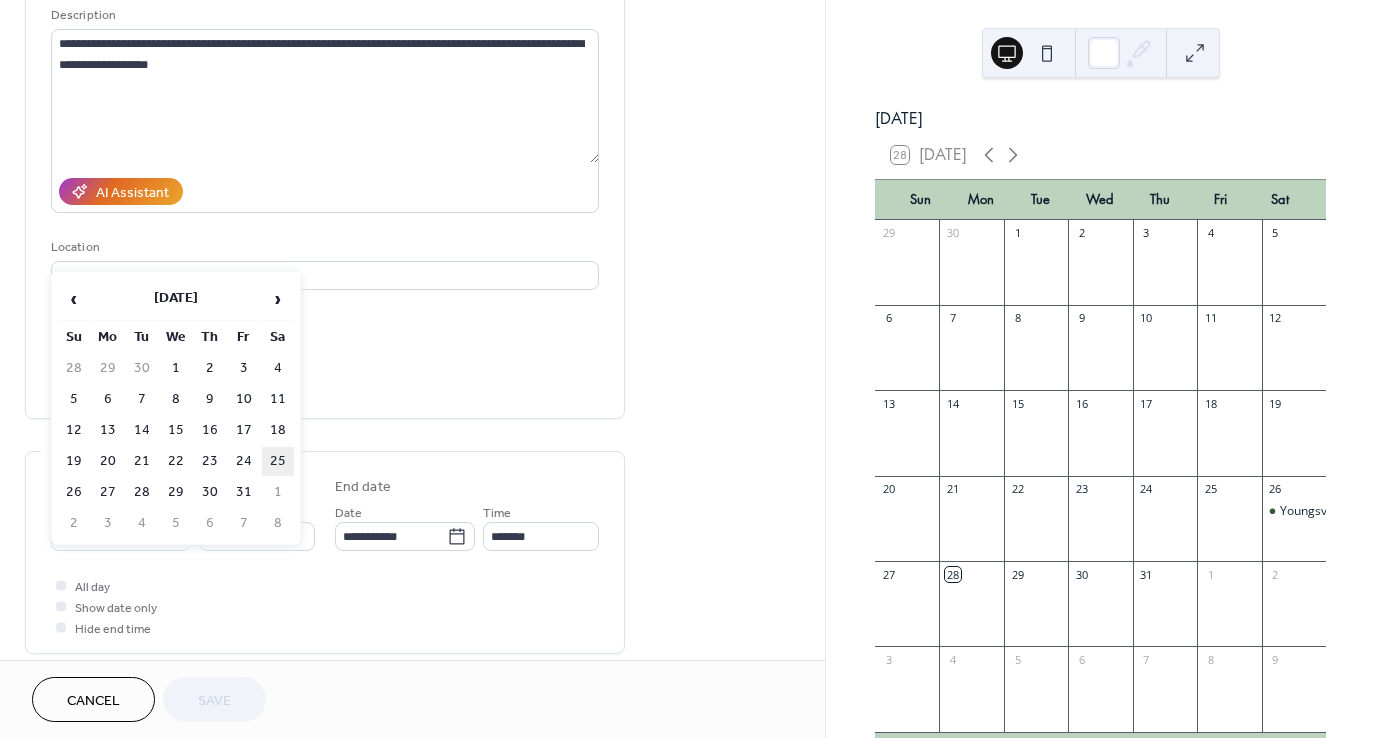 type on "**********" 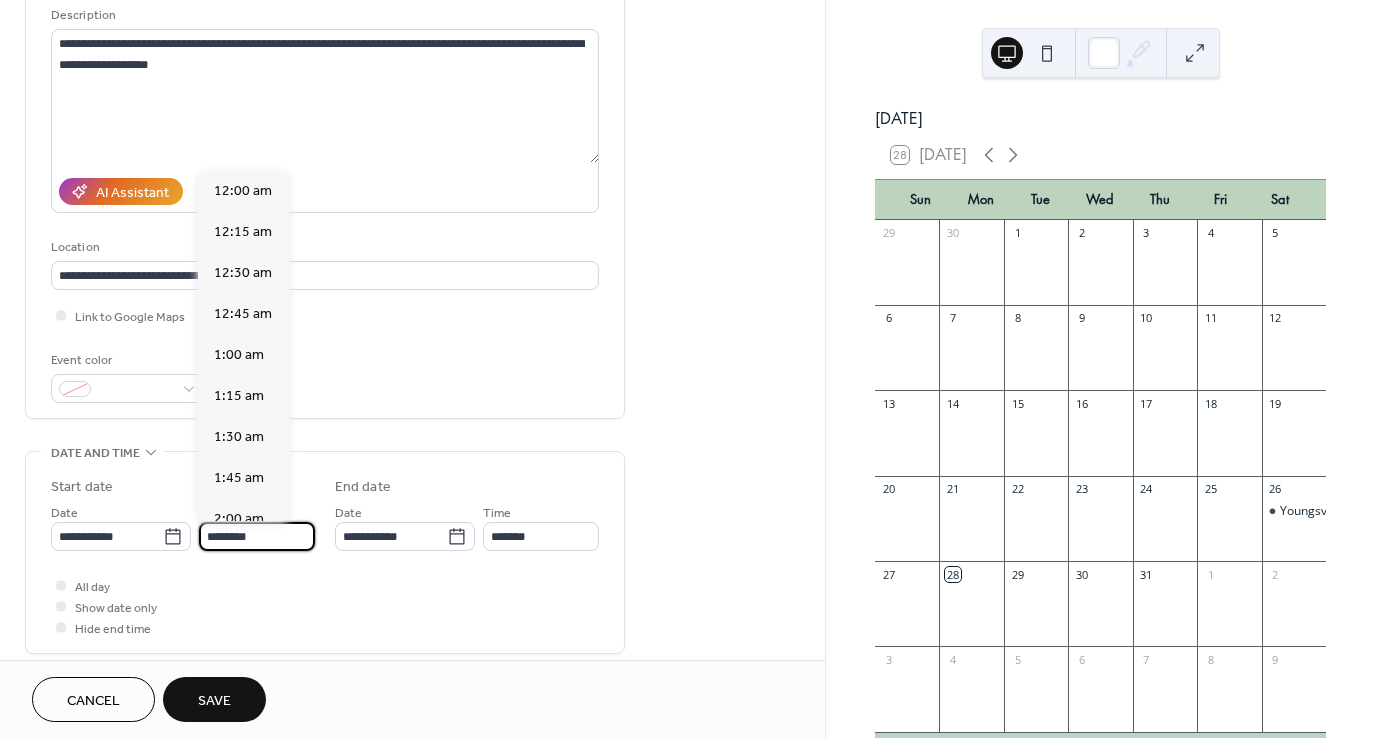 click on "********" at bounding box center (257, 536) 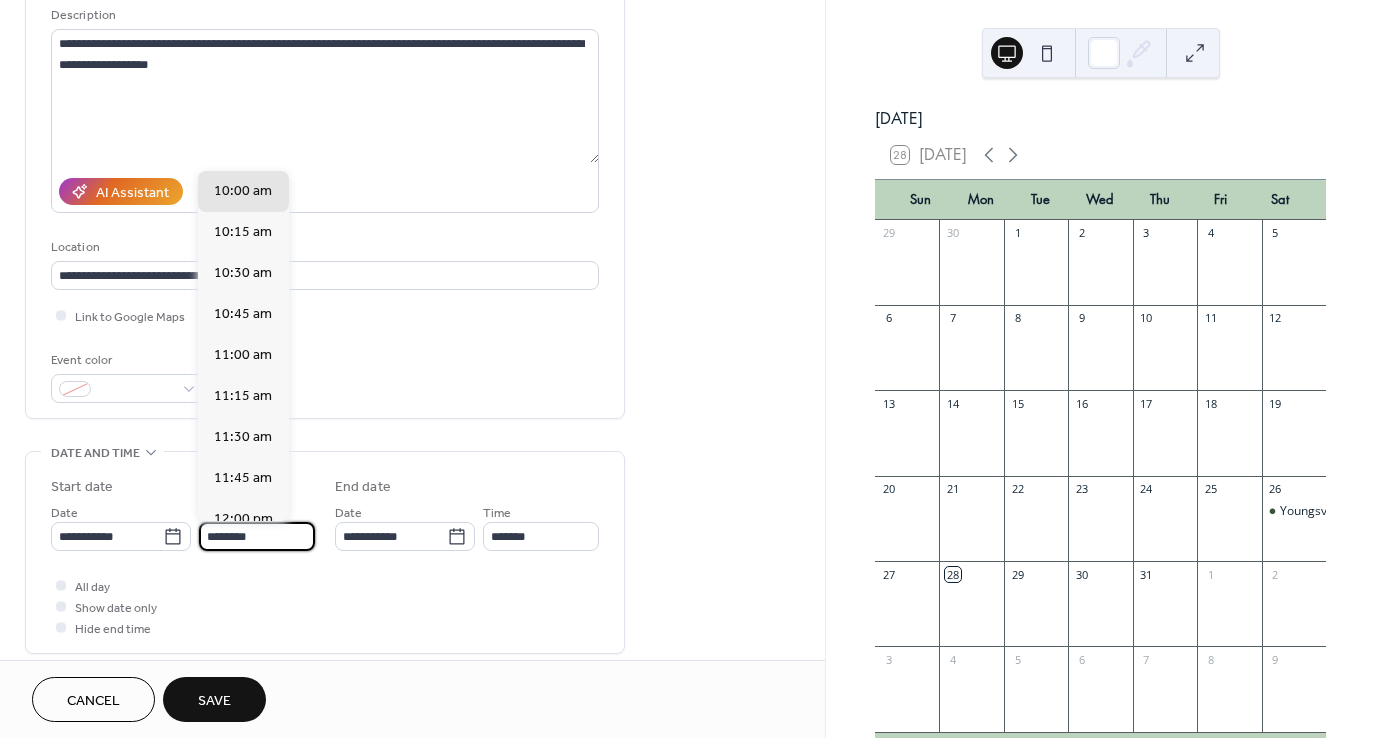 click on "********" at bounding box center [257, 536] 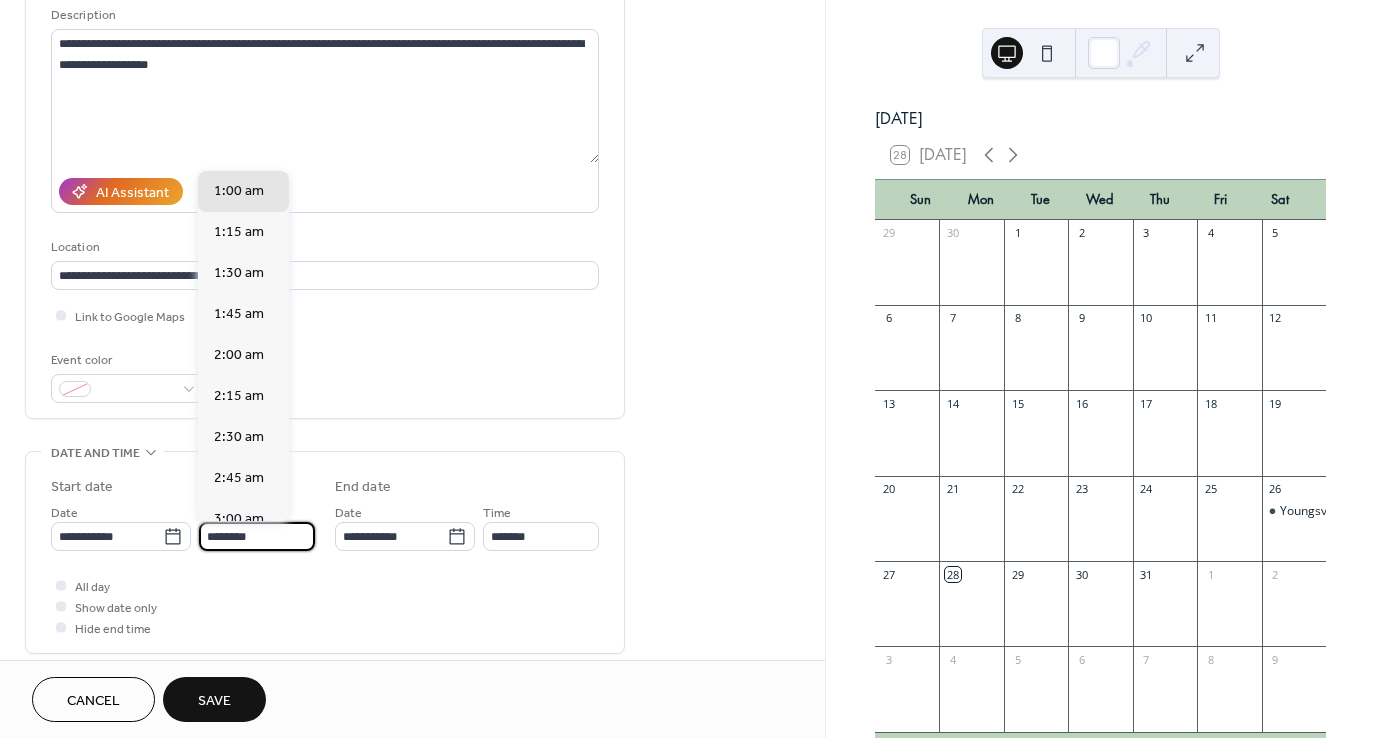 scroll, scrollTop: 1804, scrollLeft: 0, axis: vertical 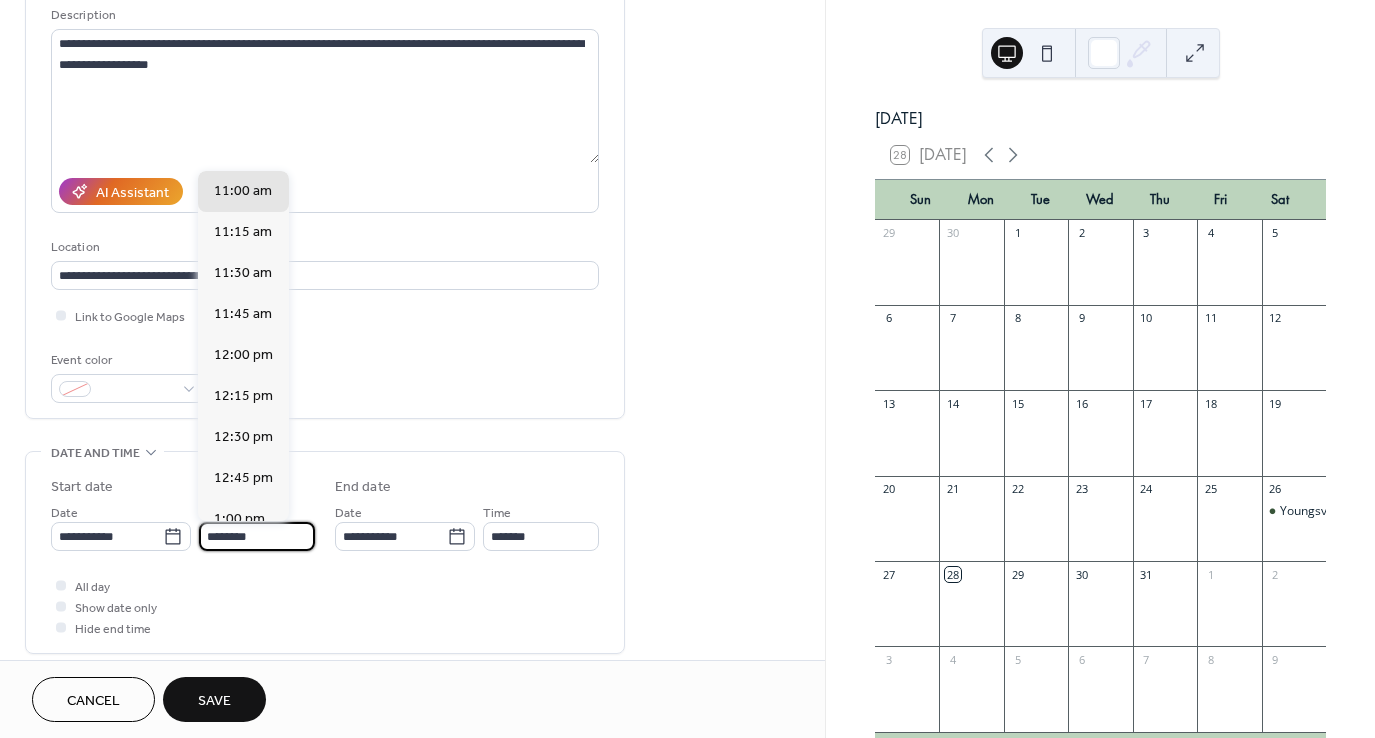 type on "********" 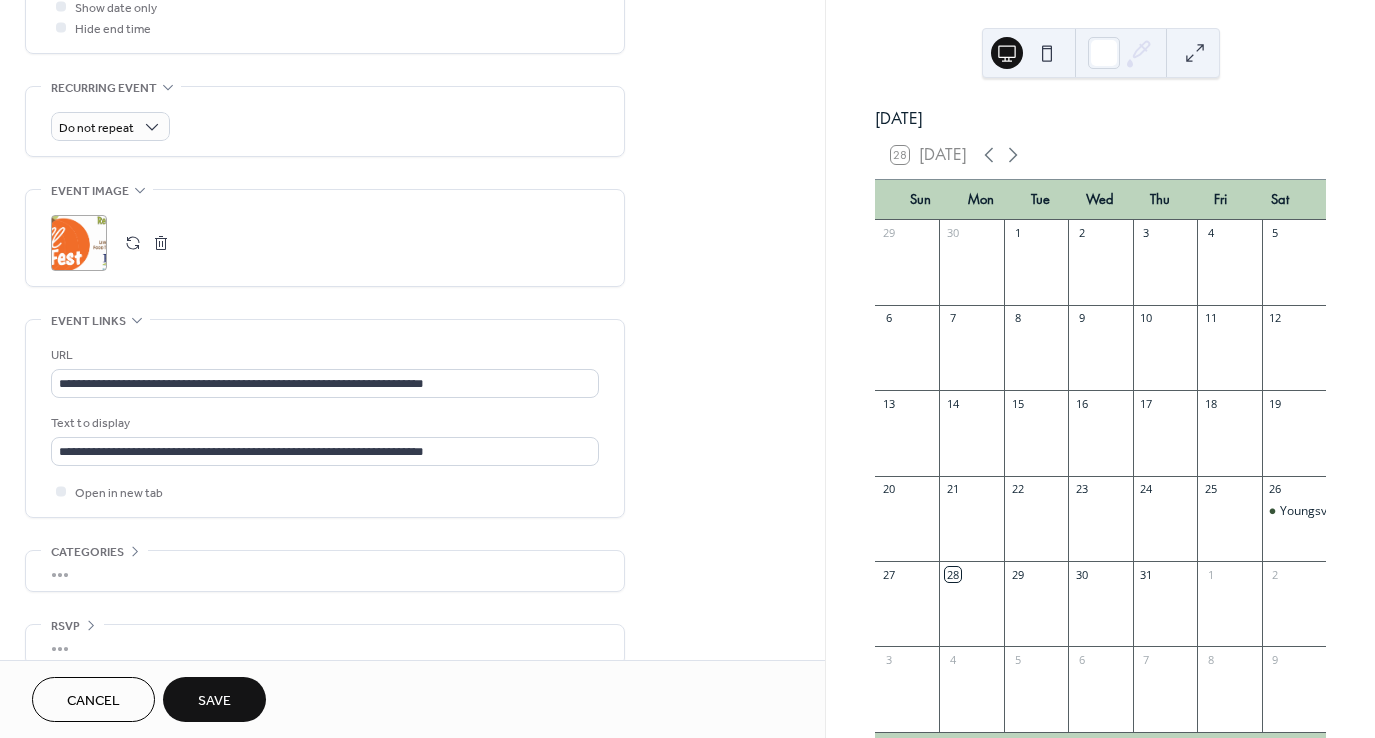 scroll, scrollTop: 823, scrollLeft: 0, axis: vertical 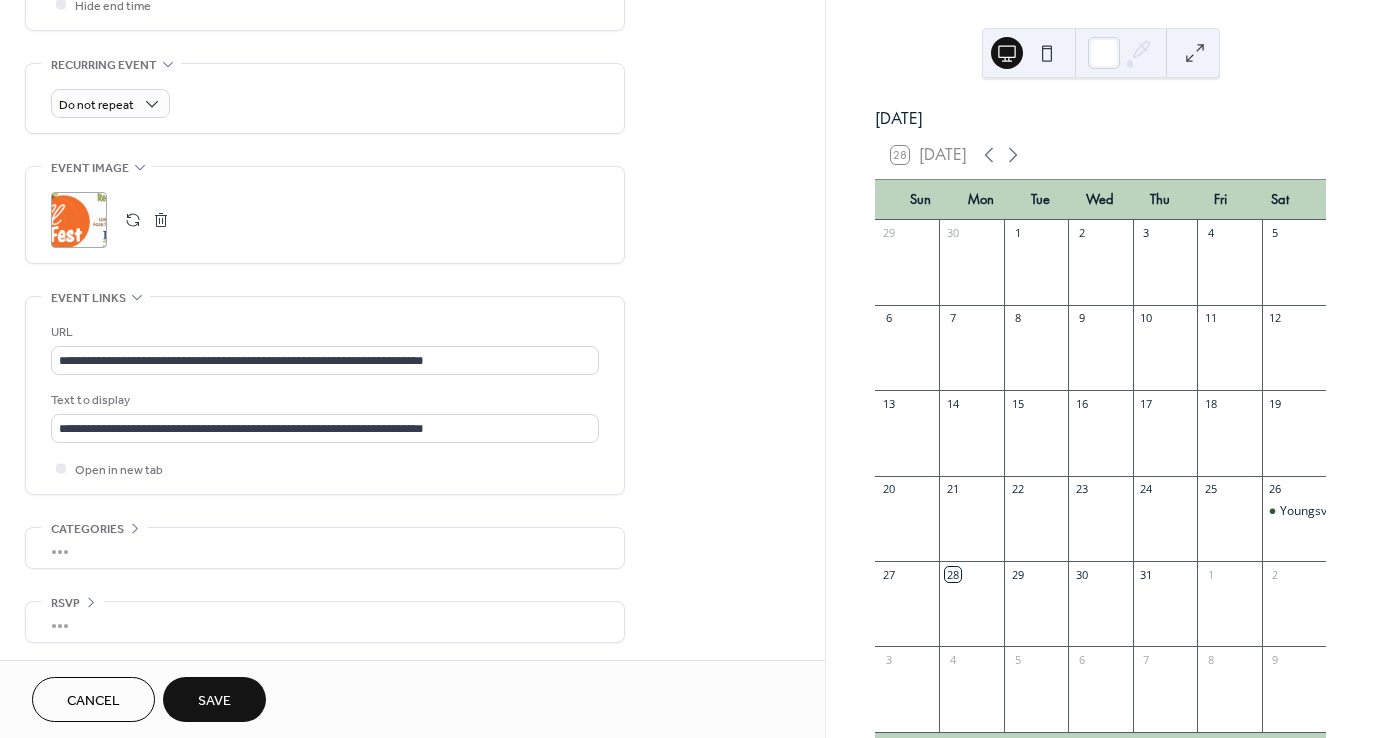 click on "Save" at bounding box center (214, 701) 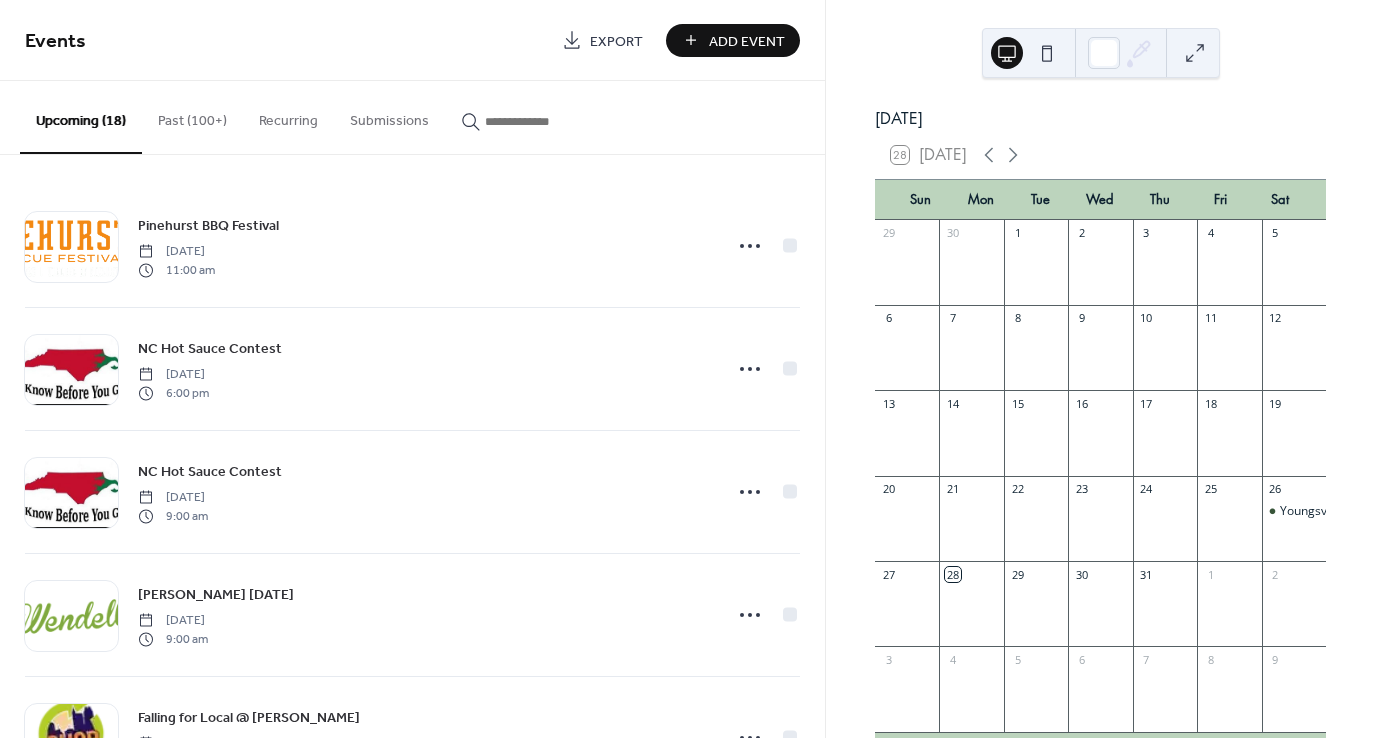 click on "Past (100+)" at bounding box center [192, 116] 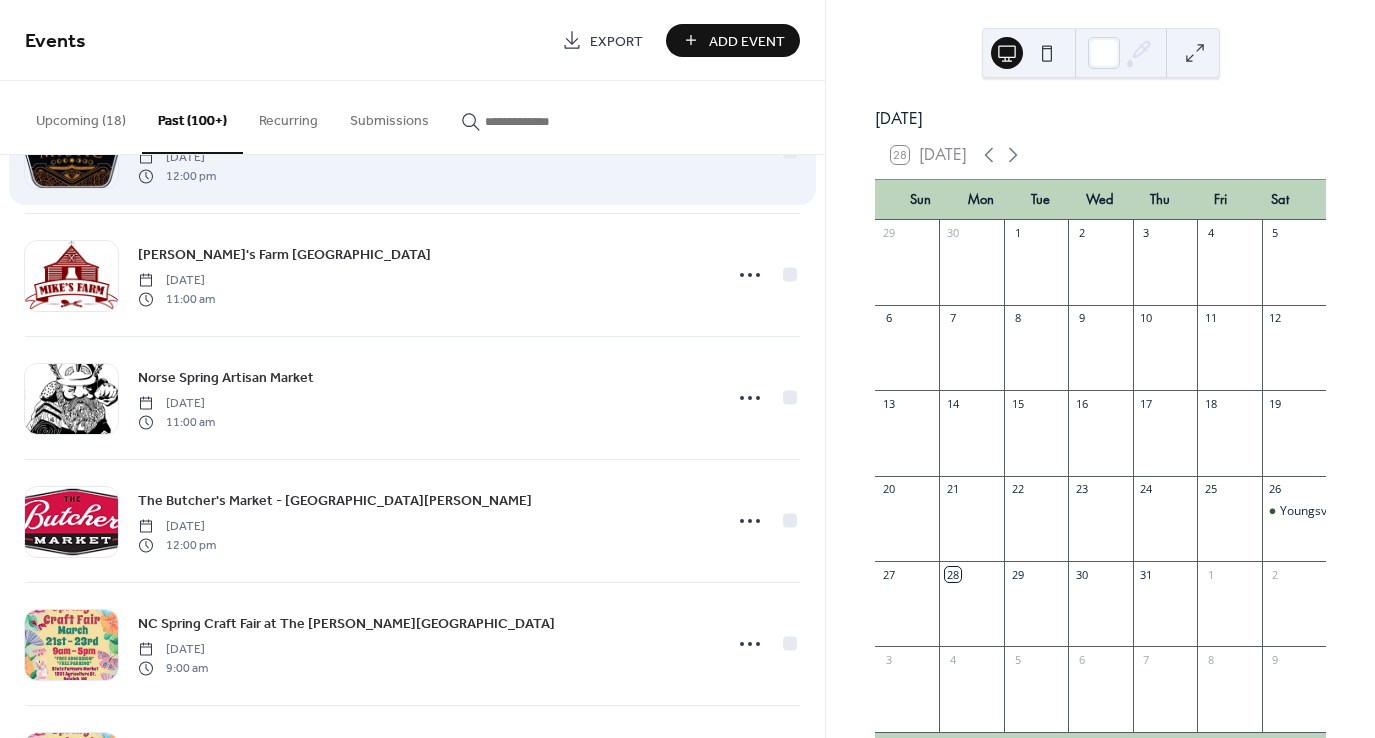 scroll, scrollTop: 1100, scrollLeft: 0, axis: vertical 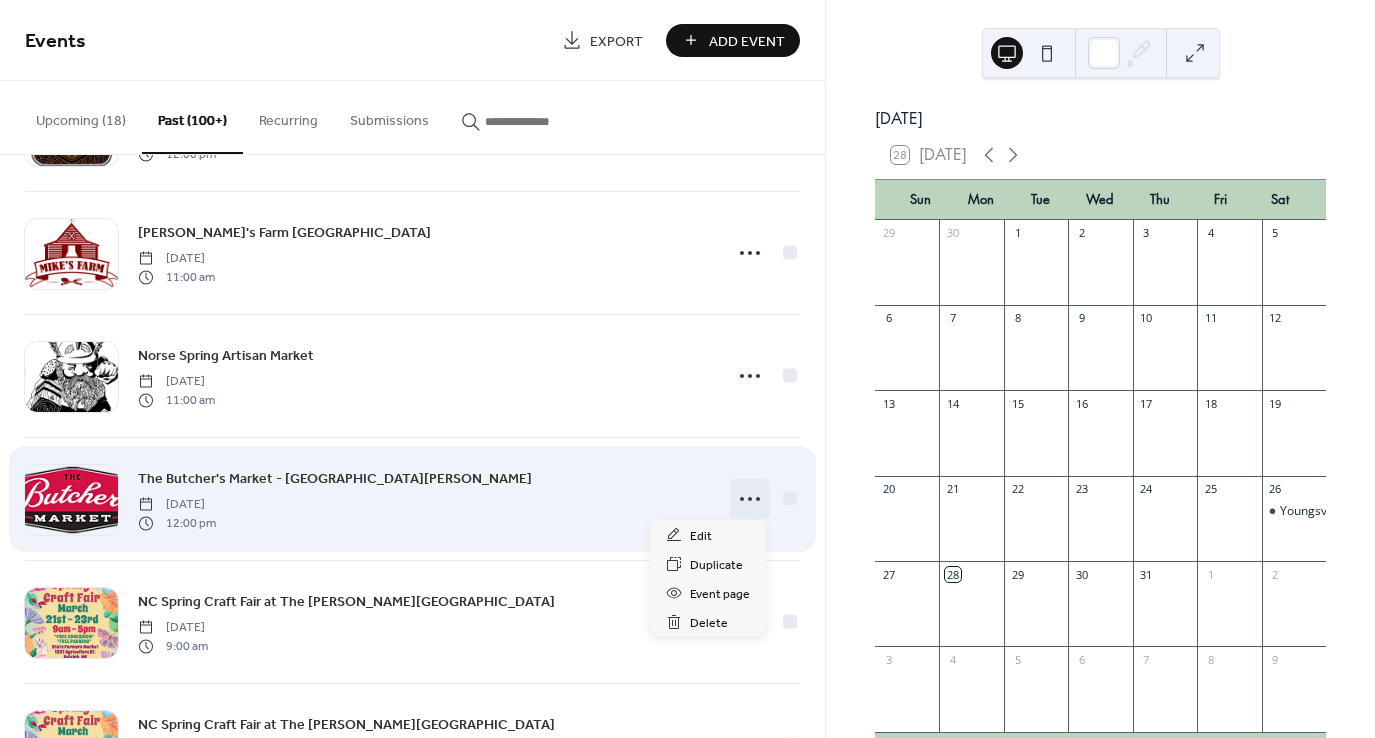click 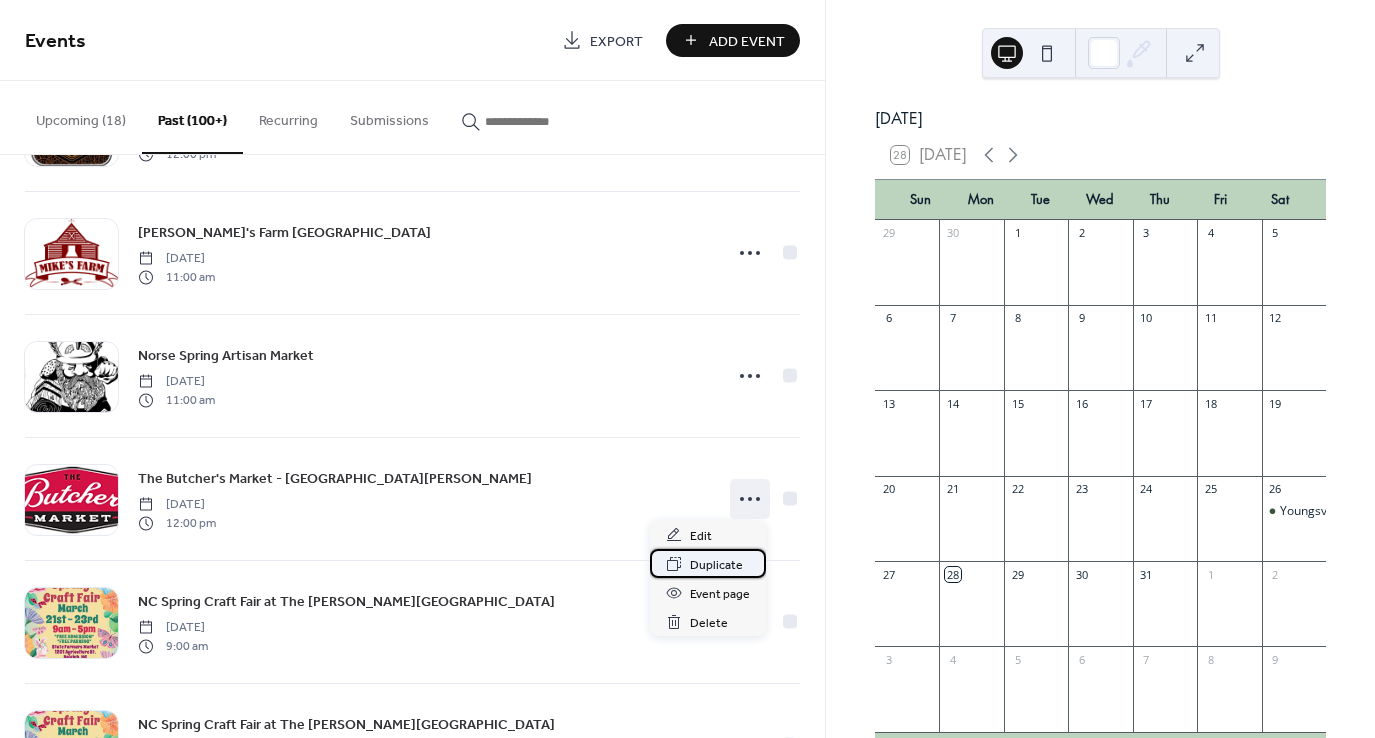 click on "Duplicate" at bounding box center [716, 565] 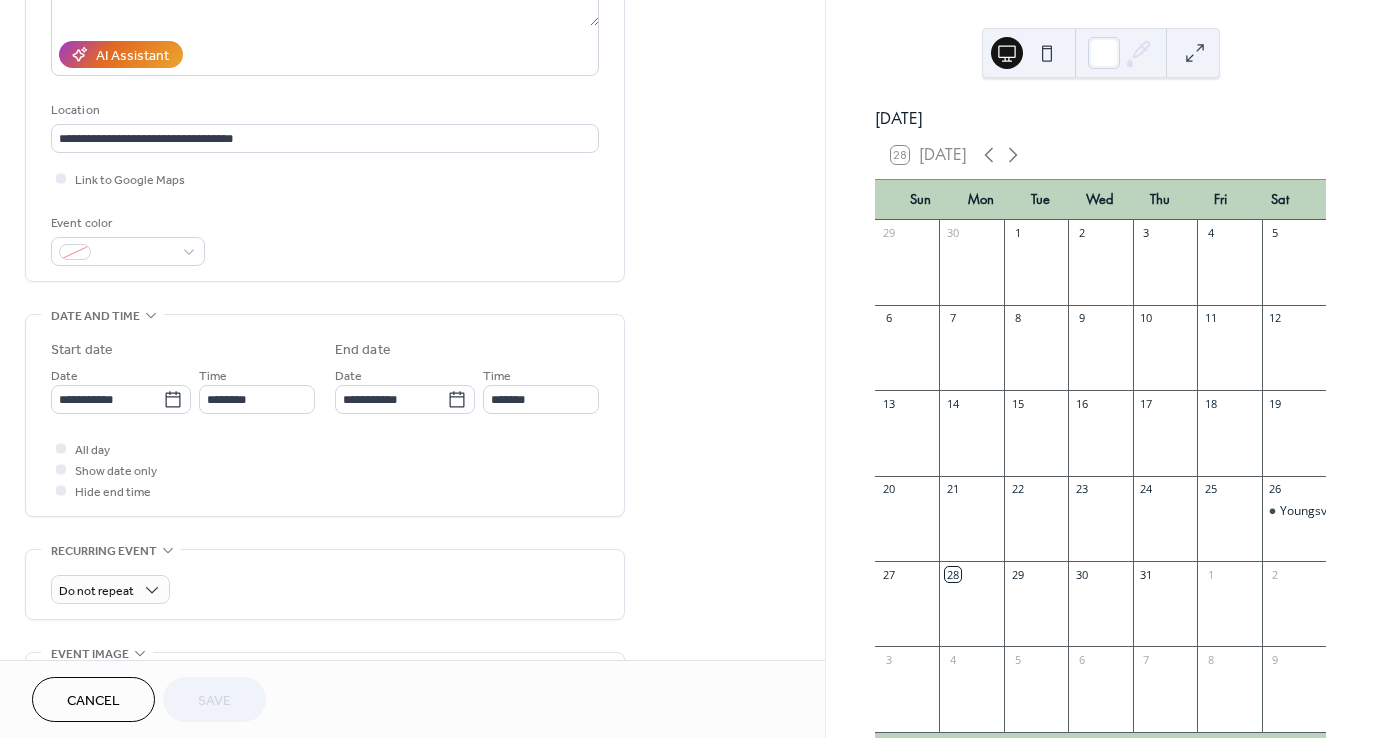 scroll, scrollTop: 400, scrollLeft: 0, axis: vertical 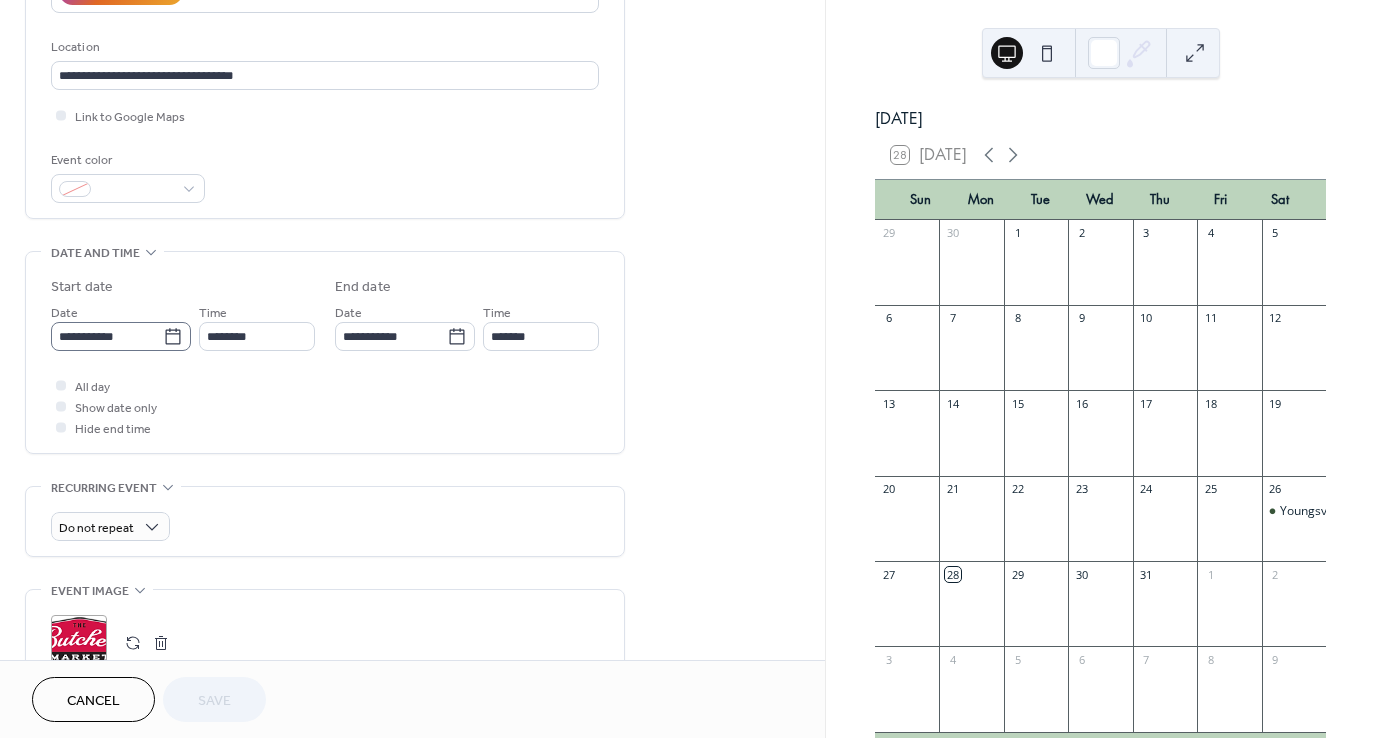 click 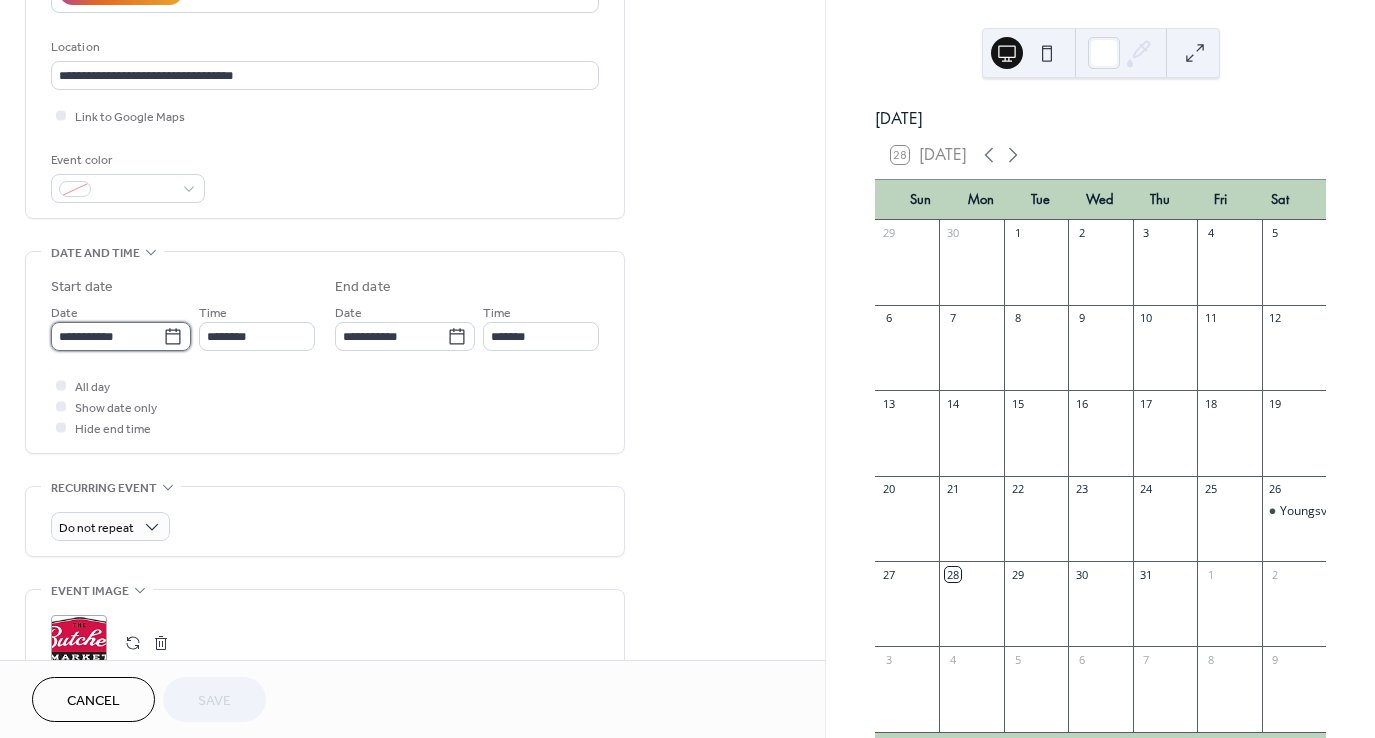 click on "**********" at bounding box center (107, 336) 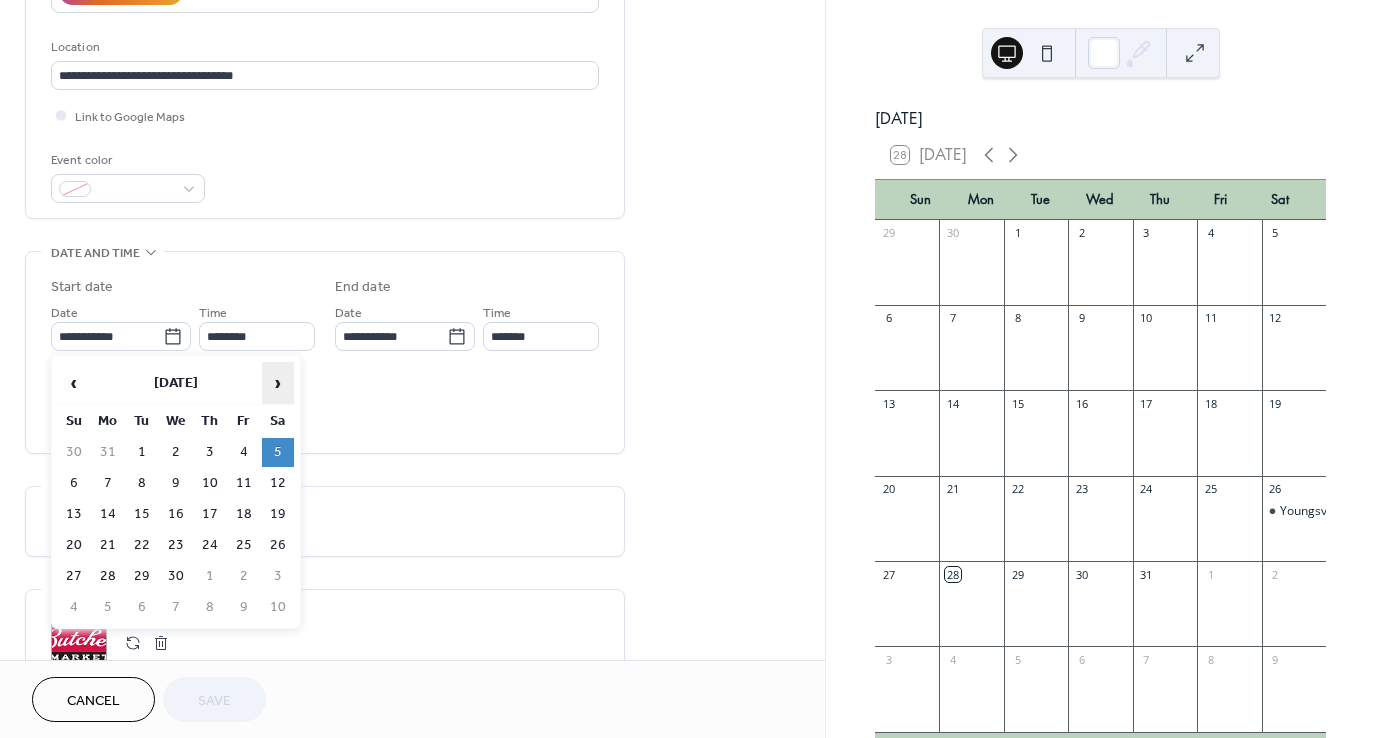 click on "›" at bounding box center (278, 383) 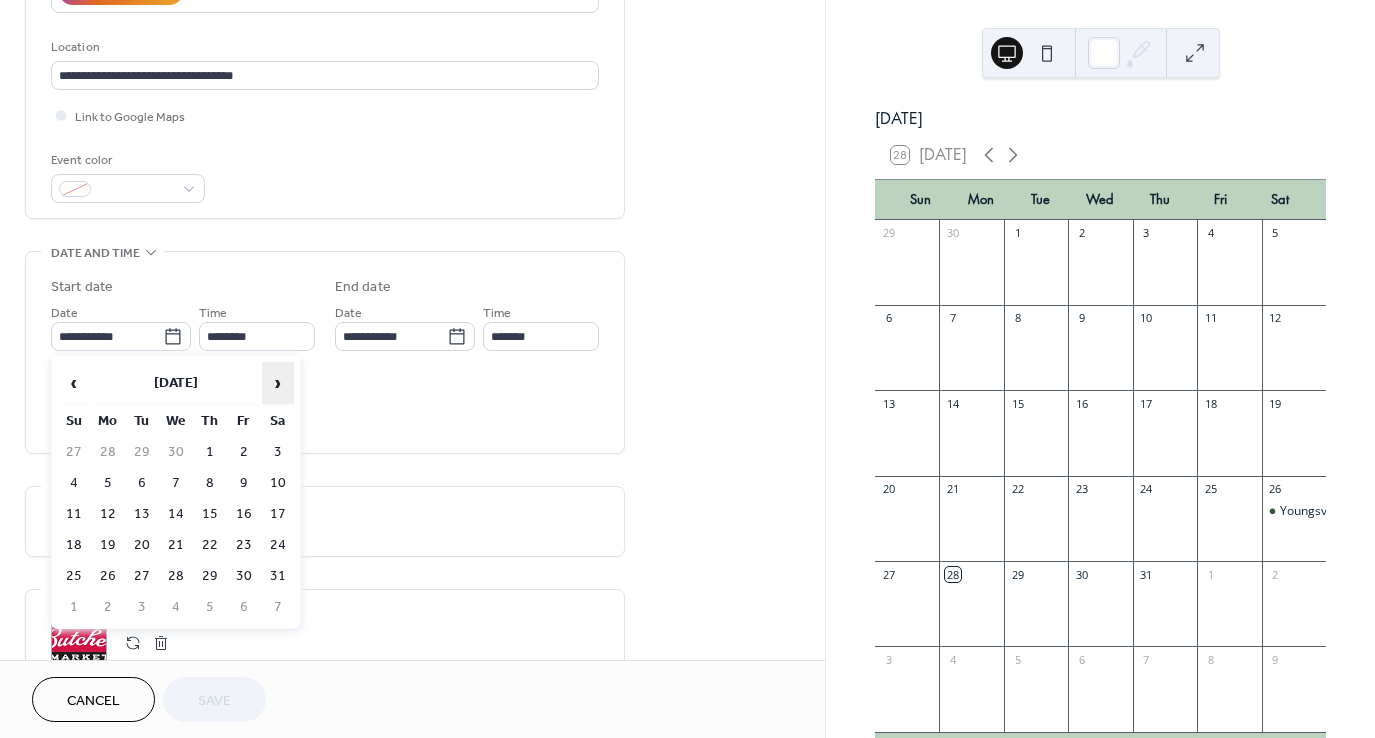click on "›" at bounding box center (278, 383) 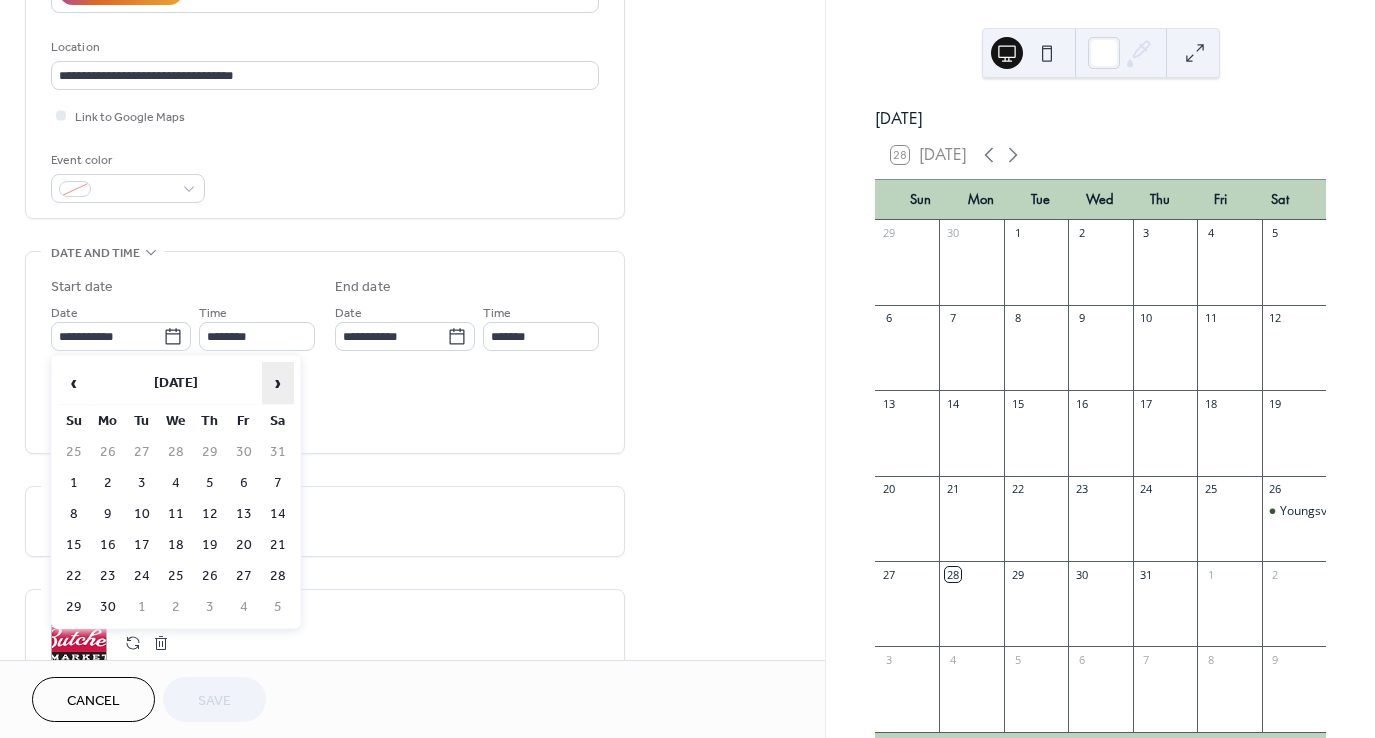 click on "›" at bounding box center (278, 383) 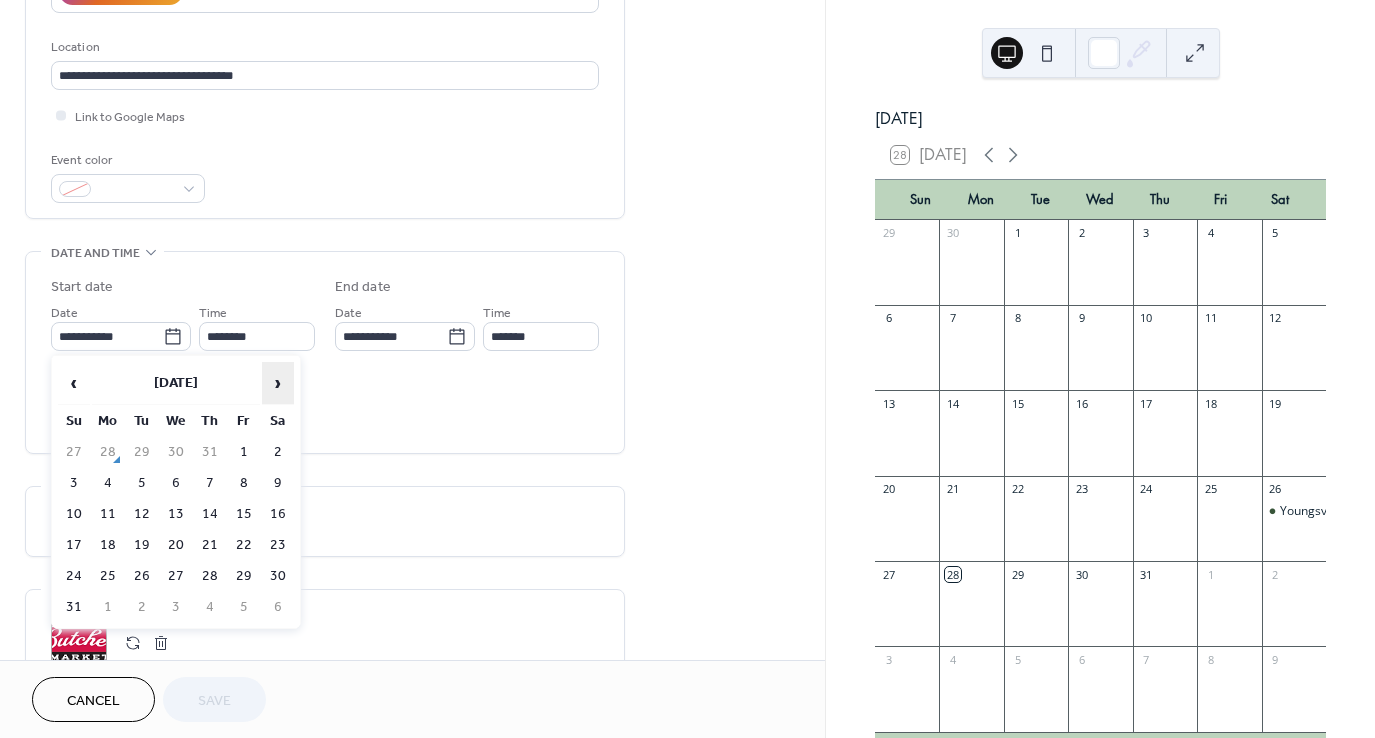 click on "›" at bounding box center (278, 383) 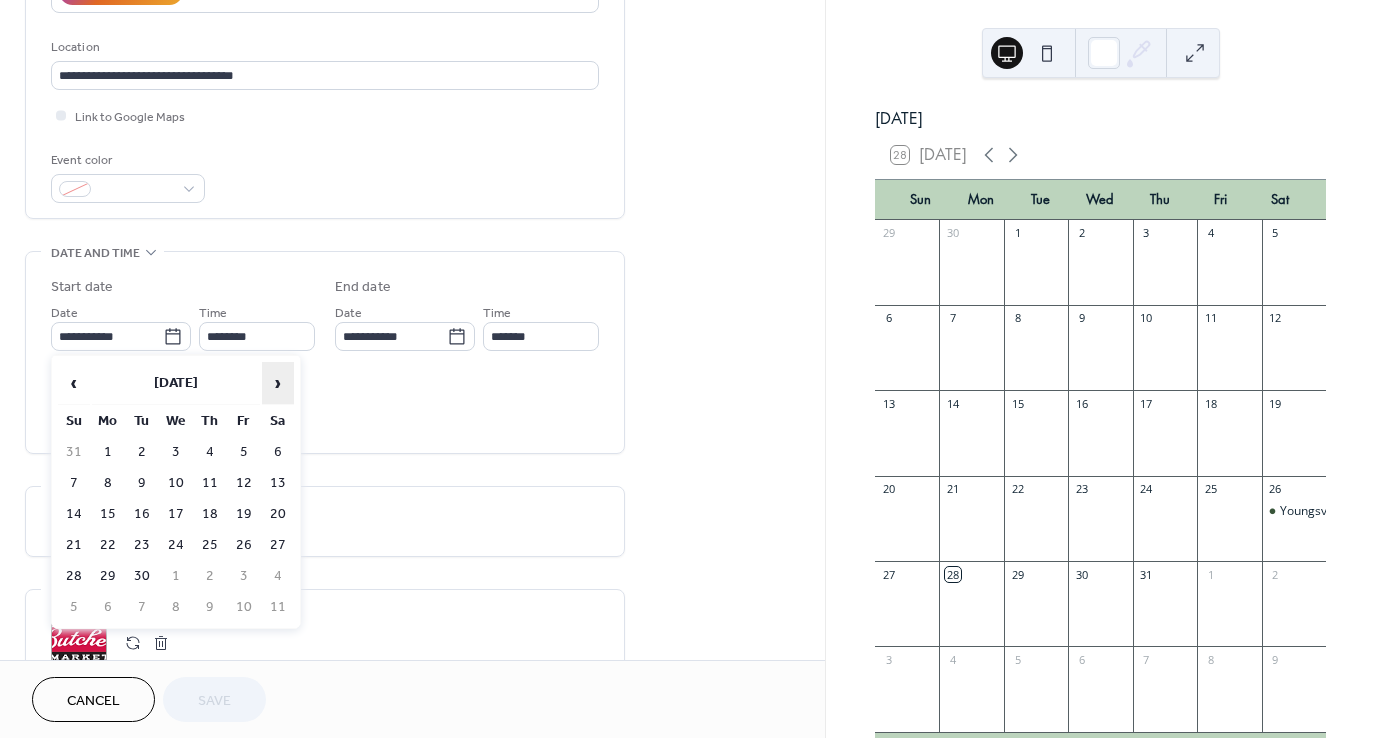 click on "›" at bounding box center (278, 383) 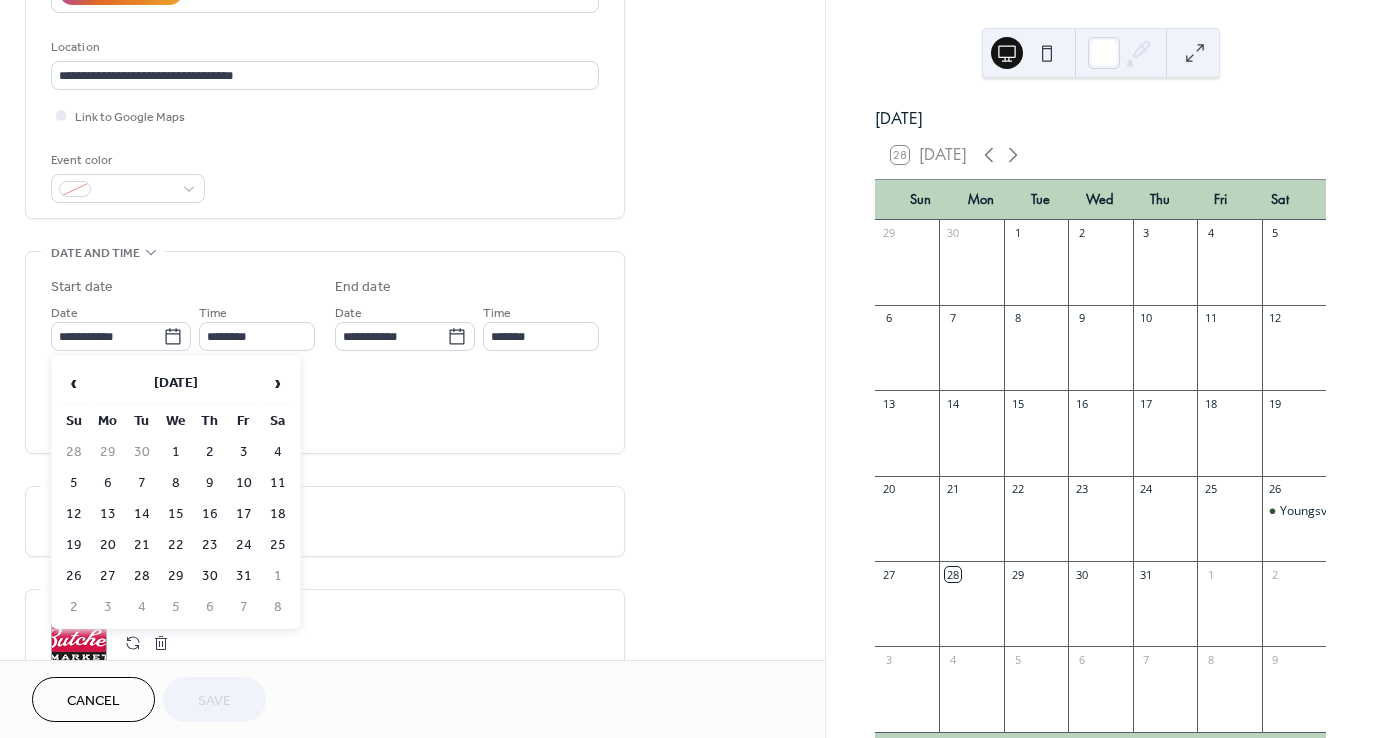 click on "25" at bounding box center [278, 545] 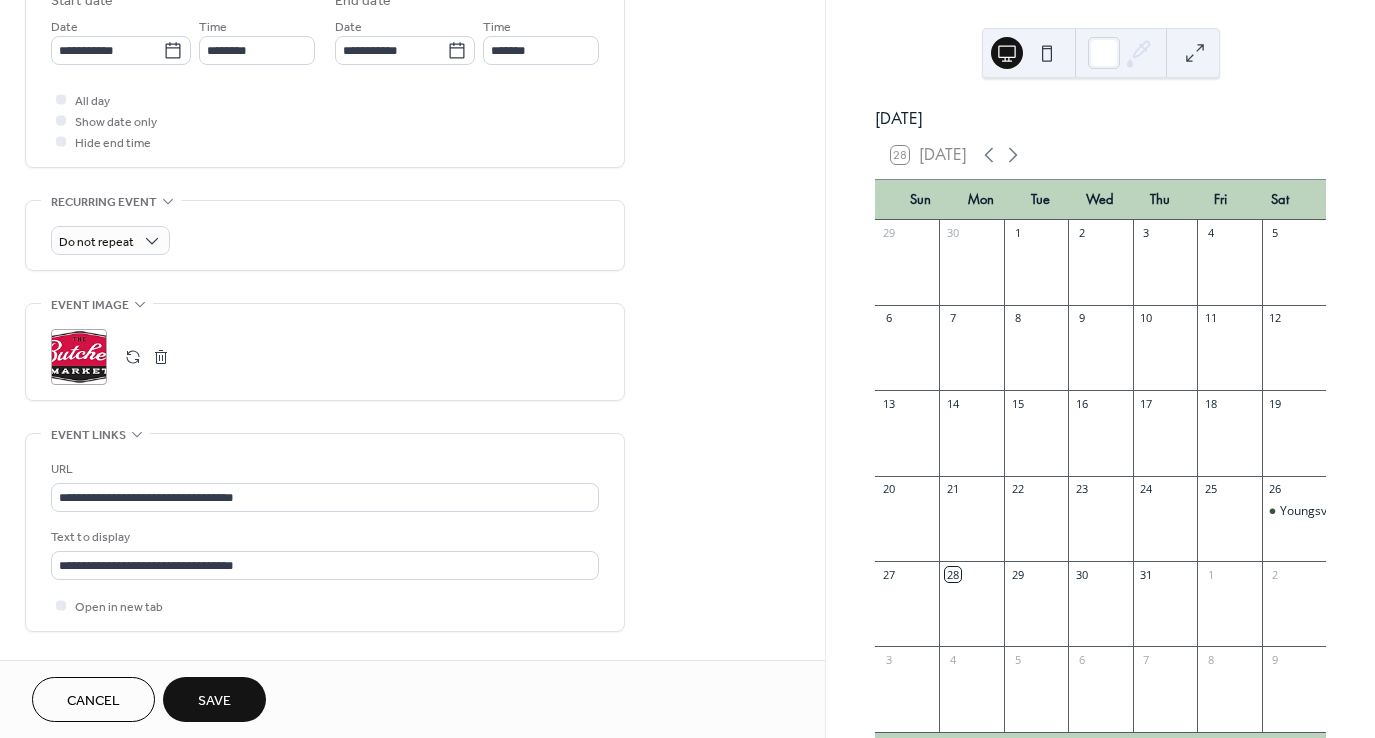 scroll, scrollTop: 700, scrollLeft: 0, axis: vertical 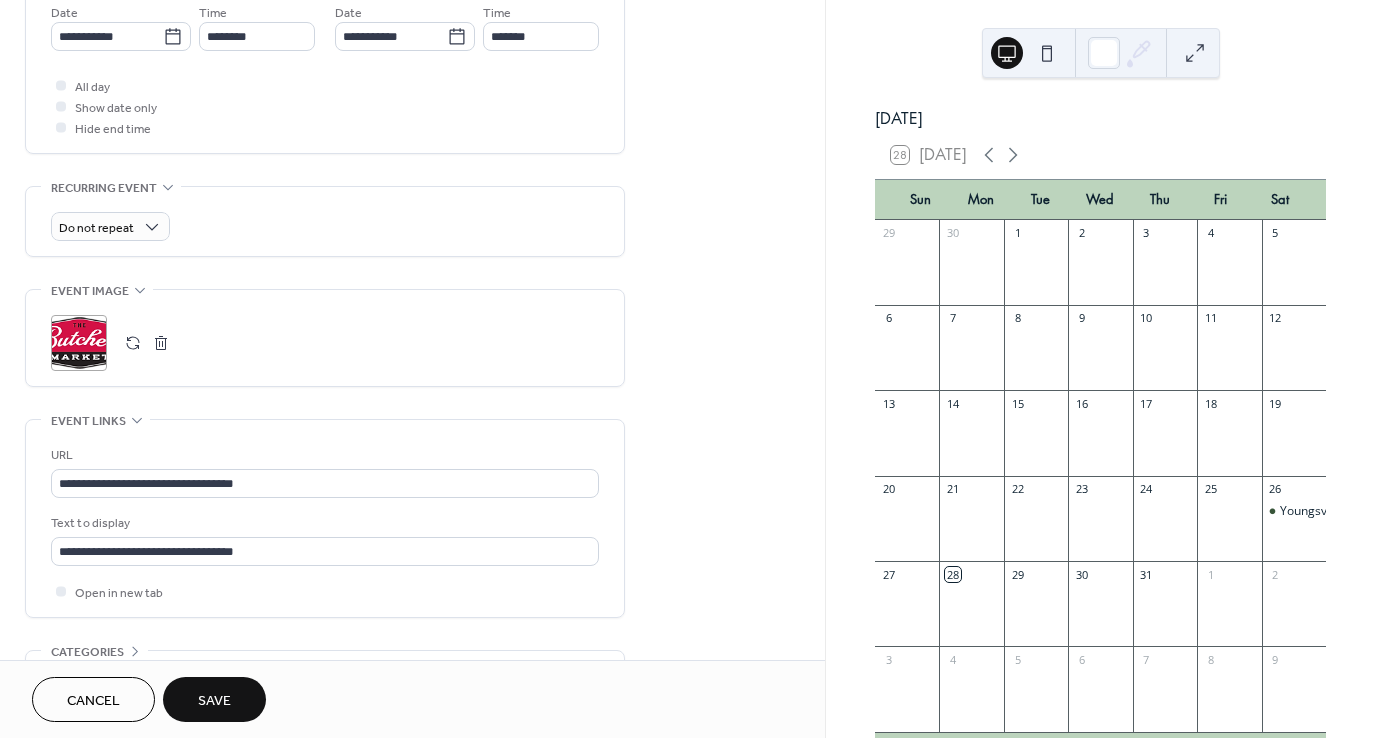 click on "Save" at bounding box center [214, 701] 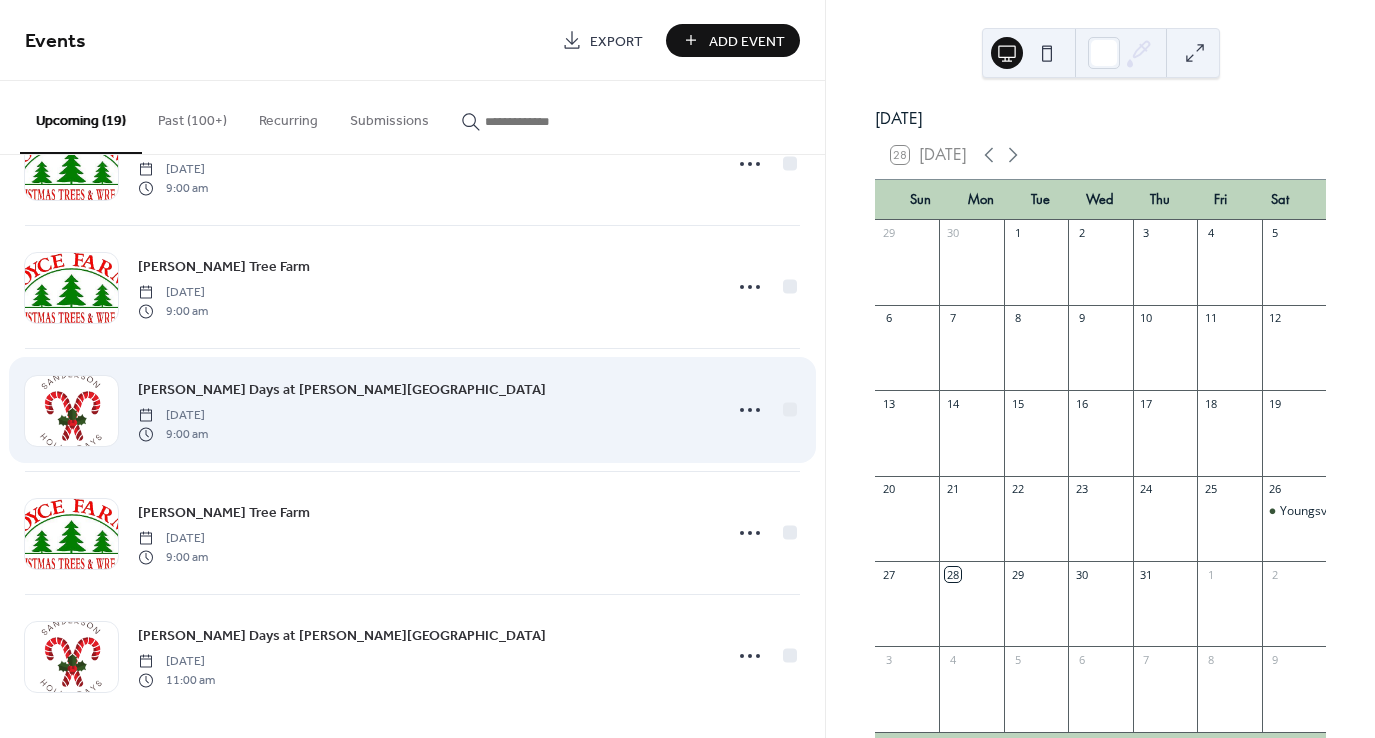 scroll, scrollTop: 1808, scrollLeft: 0, axis: vertical 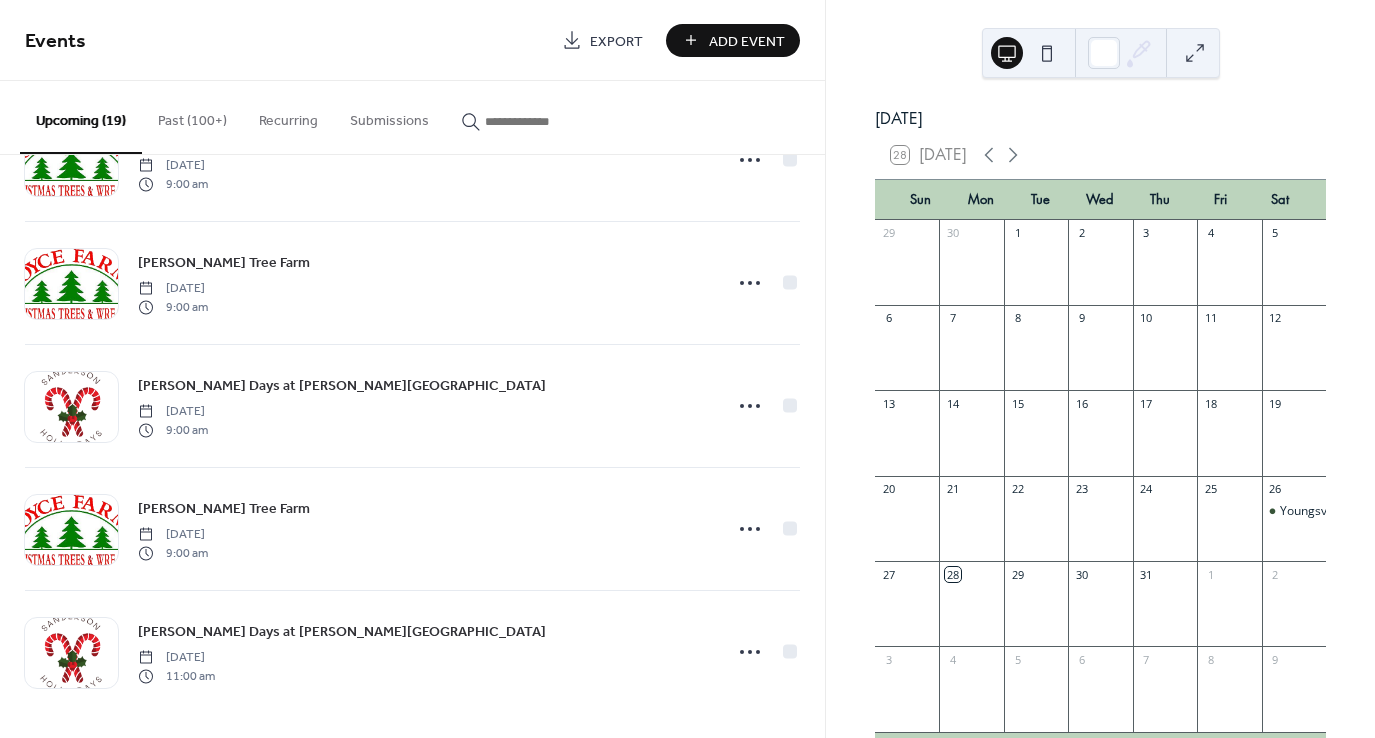 click on "Add Event" at bounding box center [747, 41] 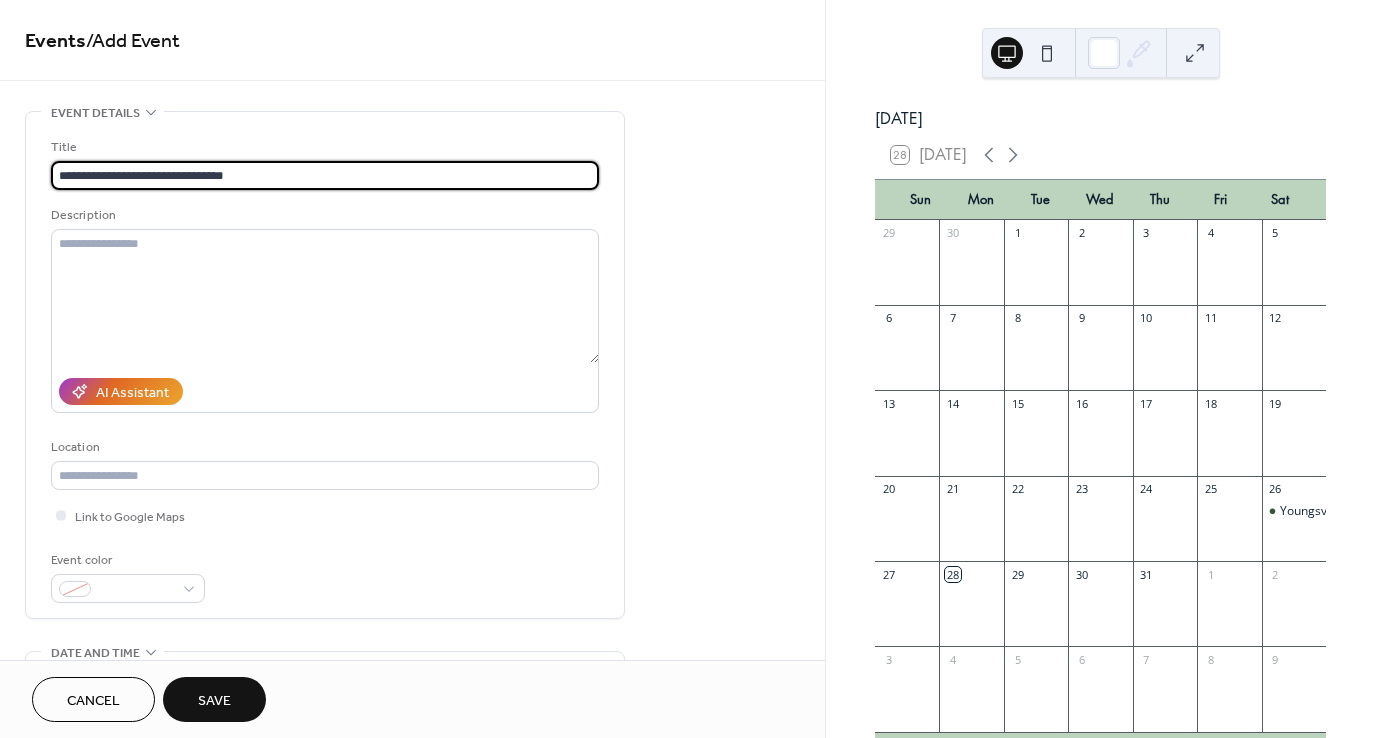 click on "**********" at bounding box center [325, 175] 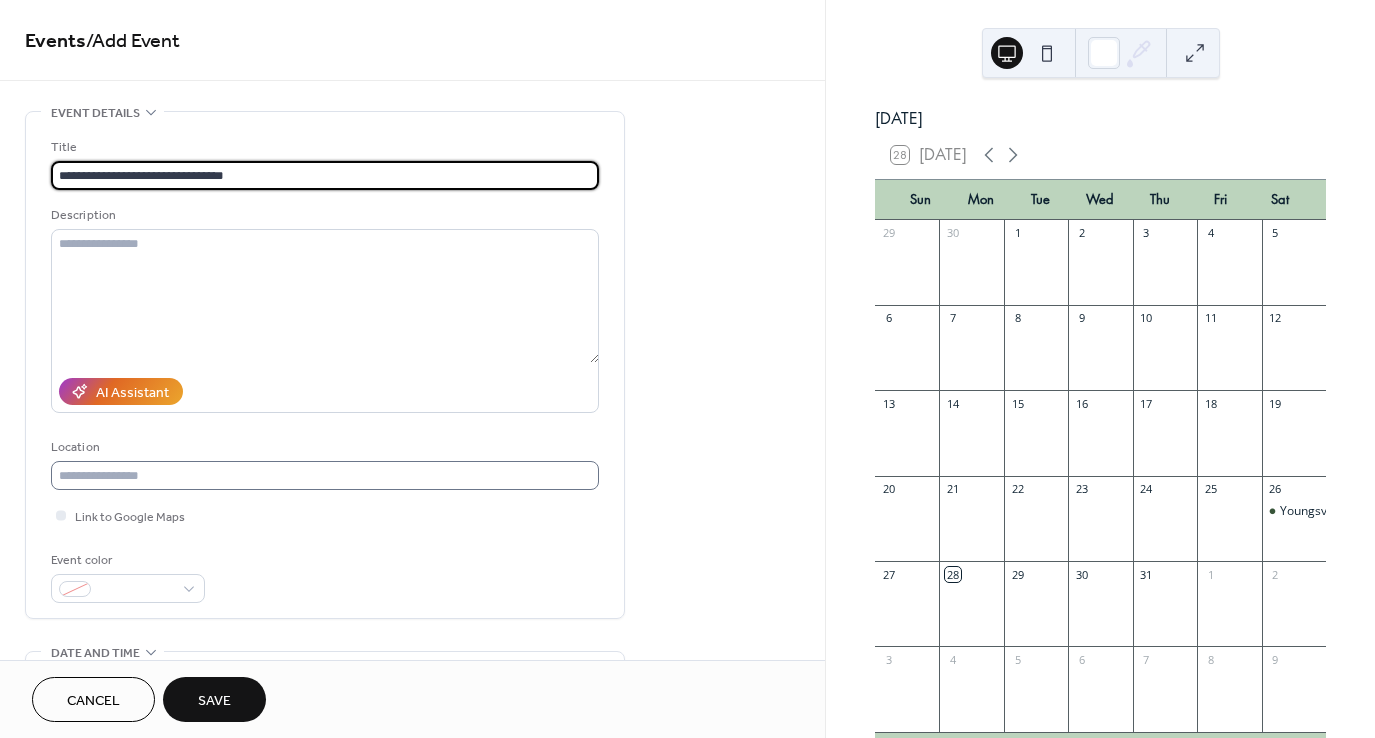 type on "**********" 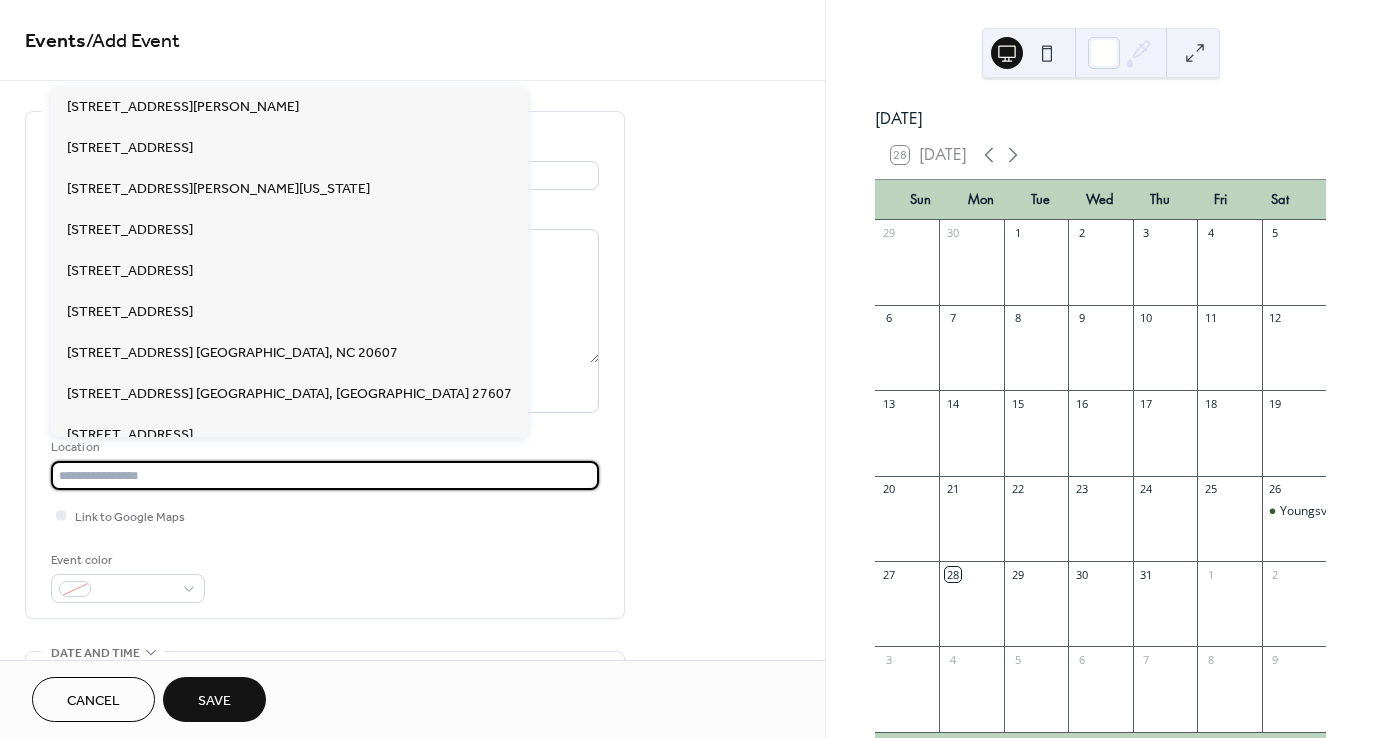 click at bounding box center [325, 475] 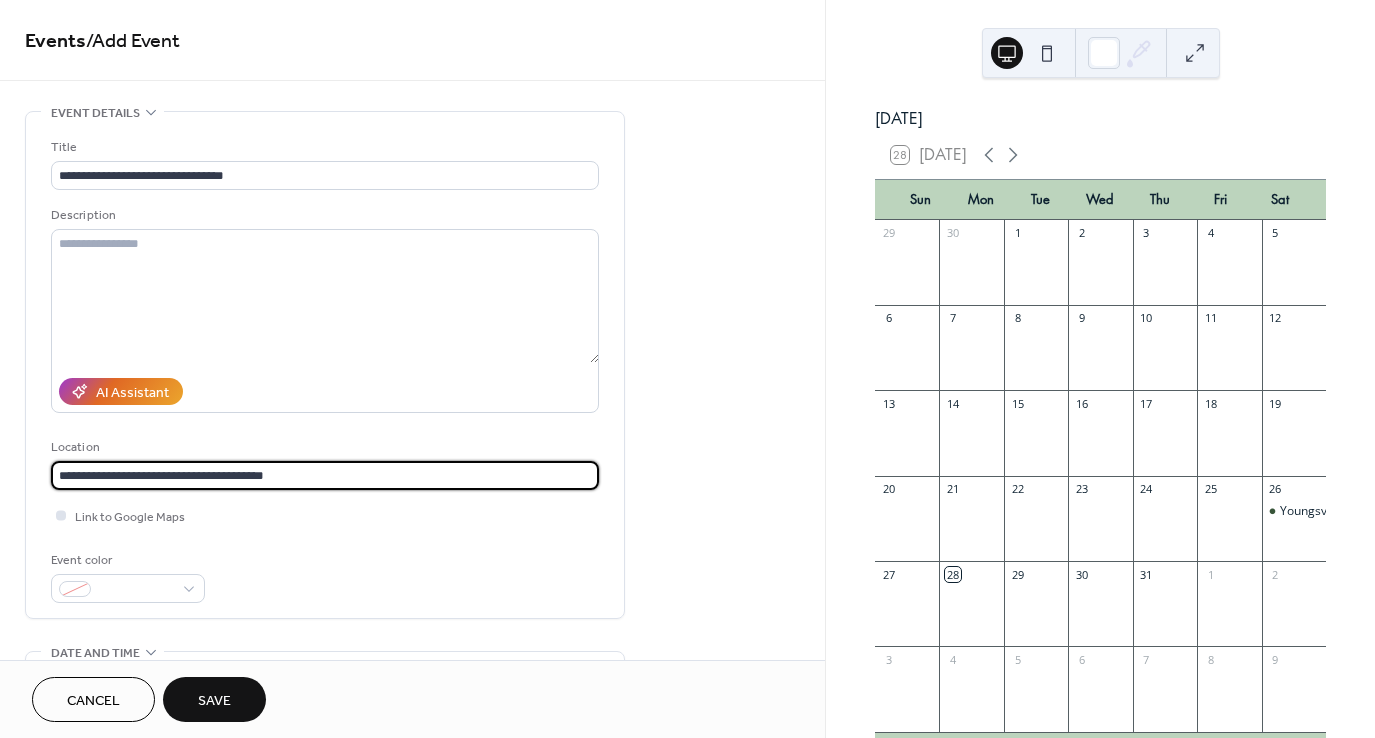 type on "**********" 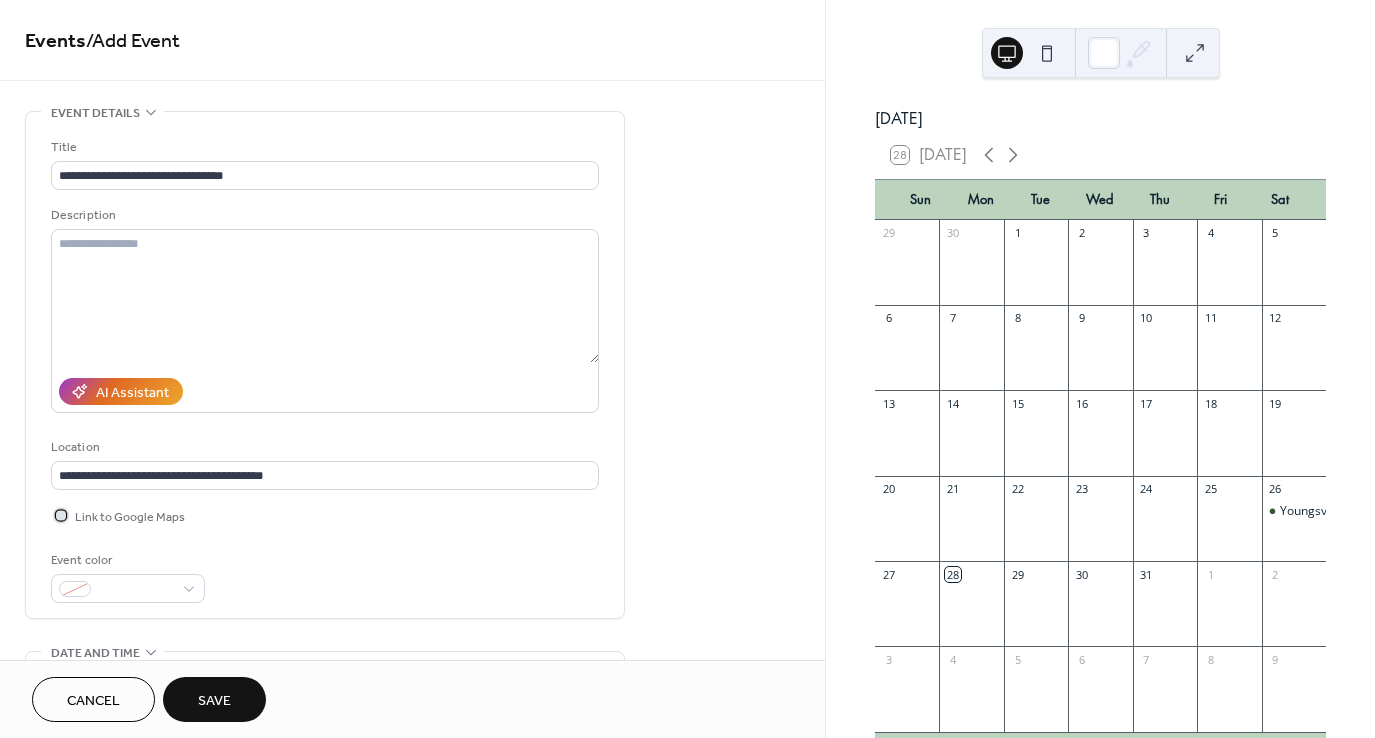 click at bounding box center [61, 515] 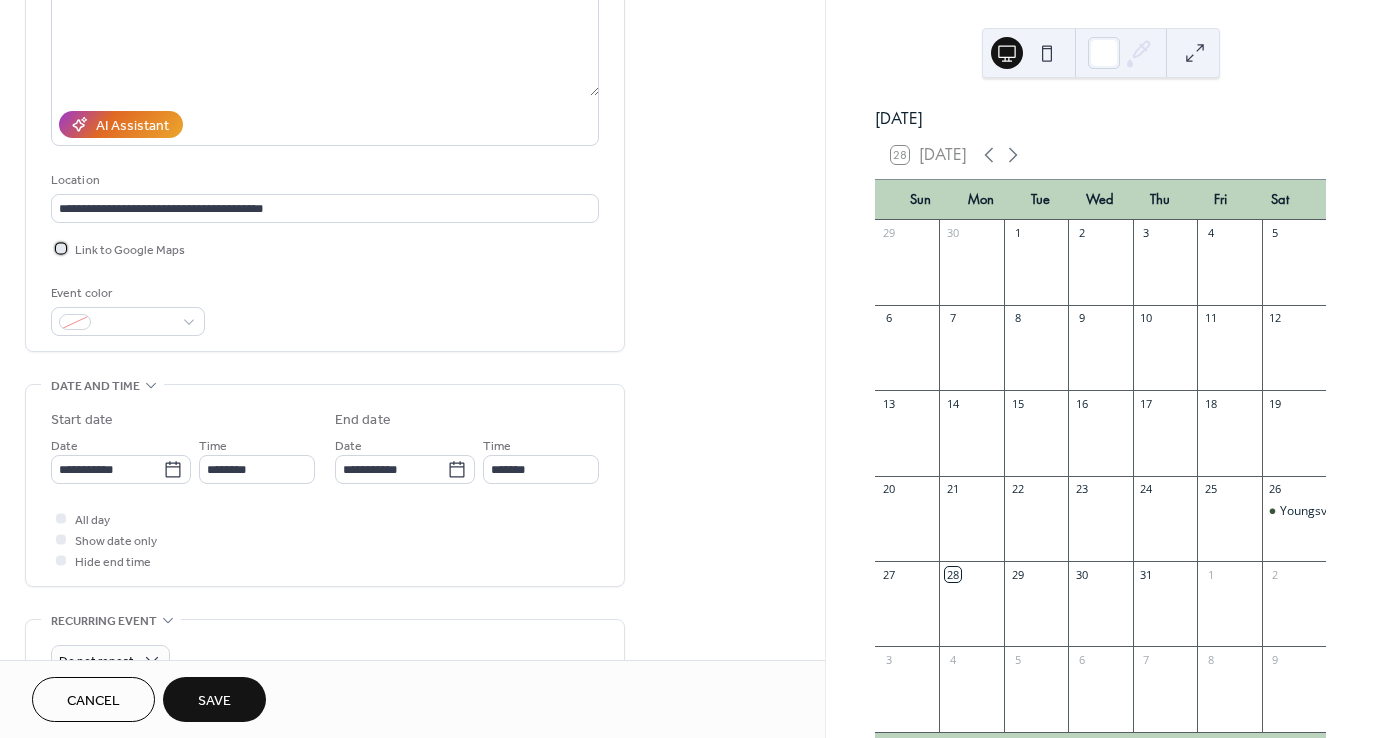 scroll, scrollTop: 300, scrollLeft: 0, axis: vertical 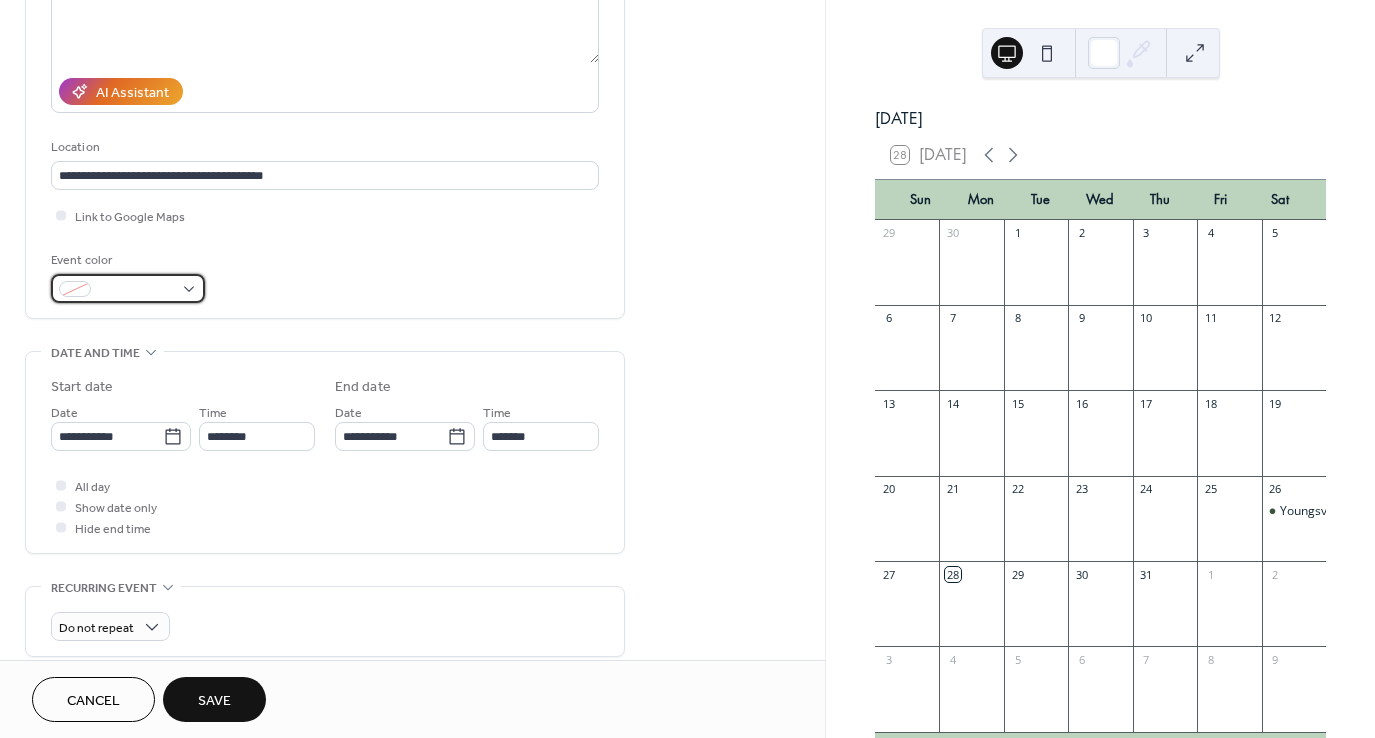 click at bounding box center [128, 288] 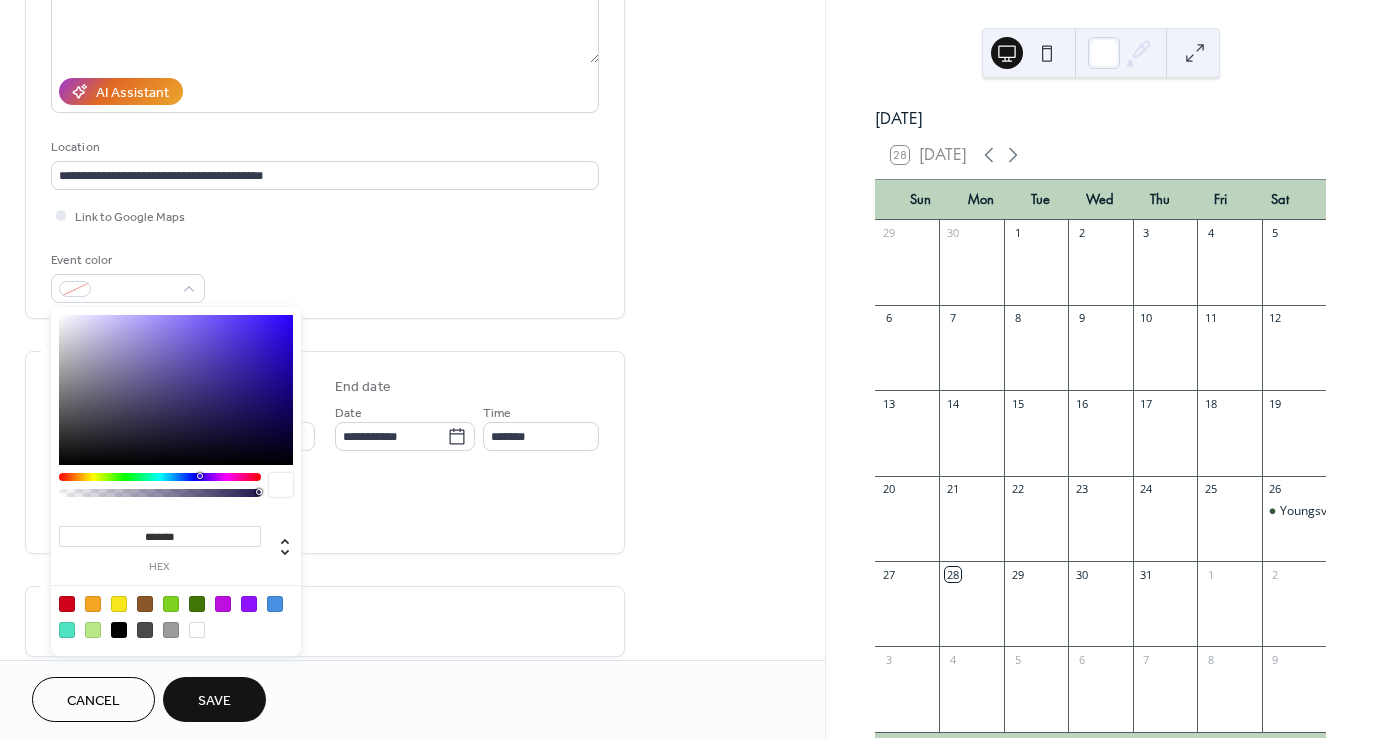 click at bounding box center [119, 630] 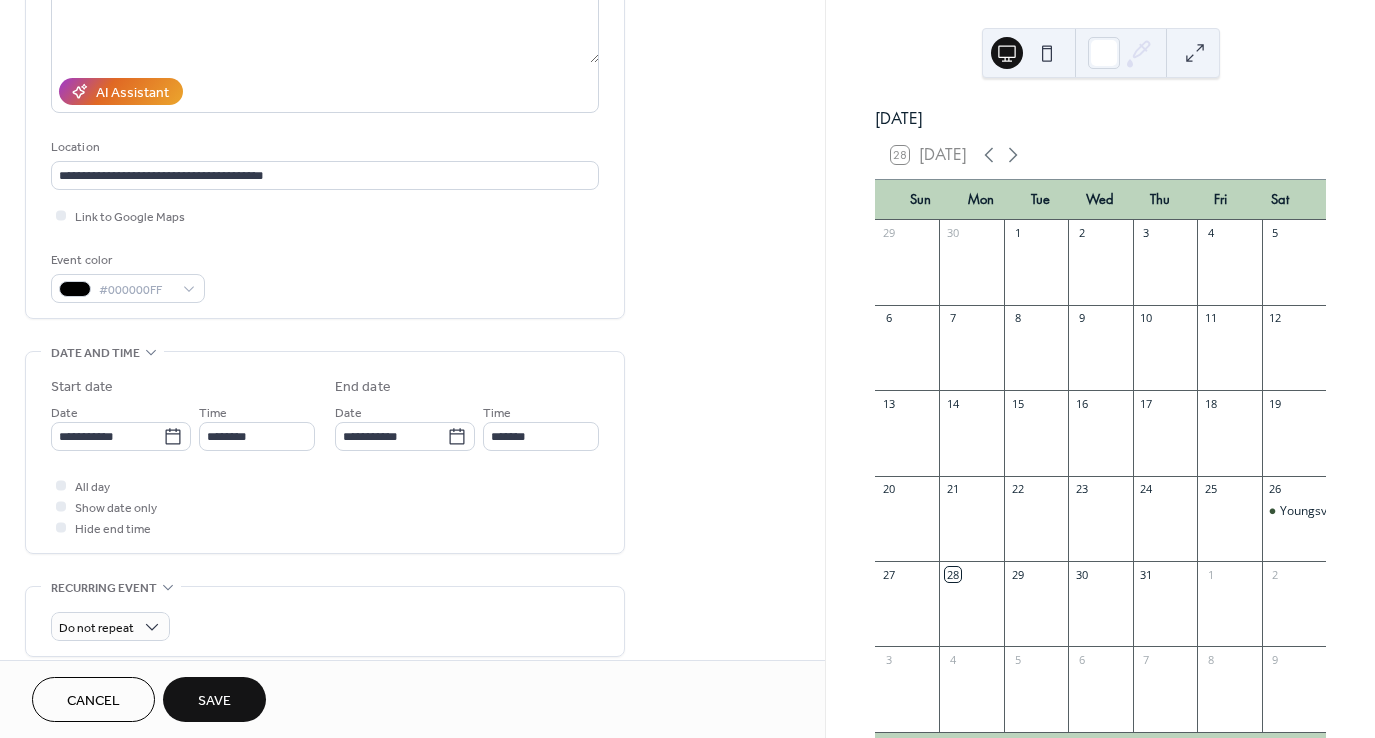 click on "**********" at bounding box center (412, 498) 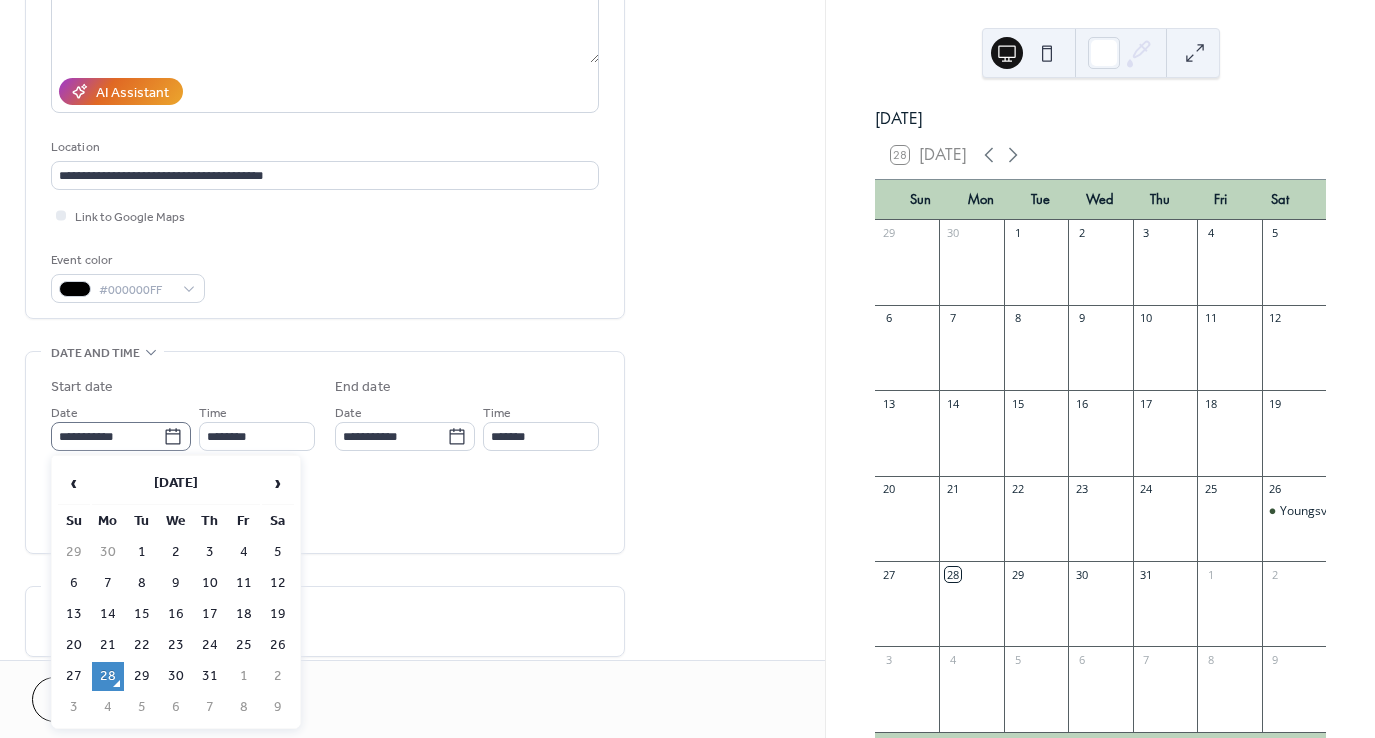 click 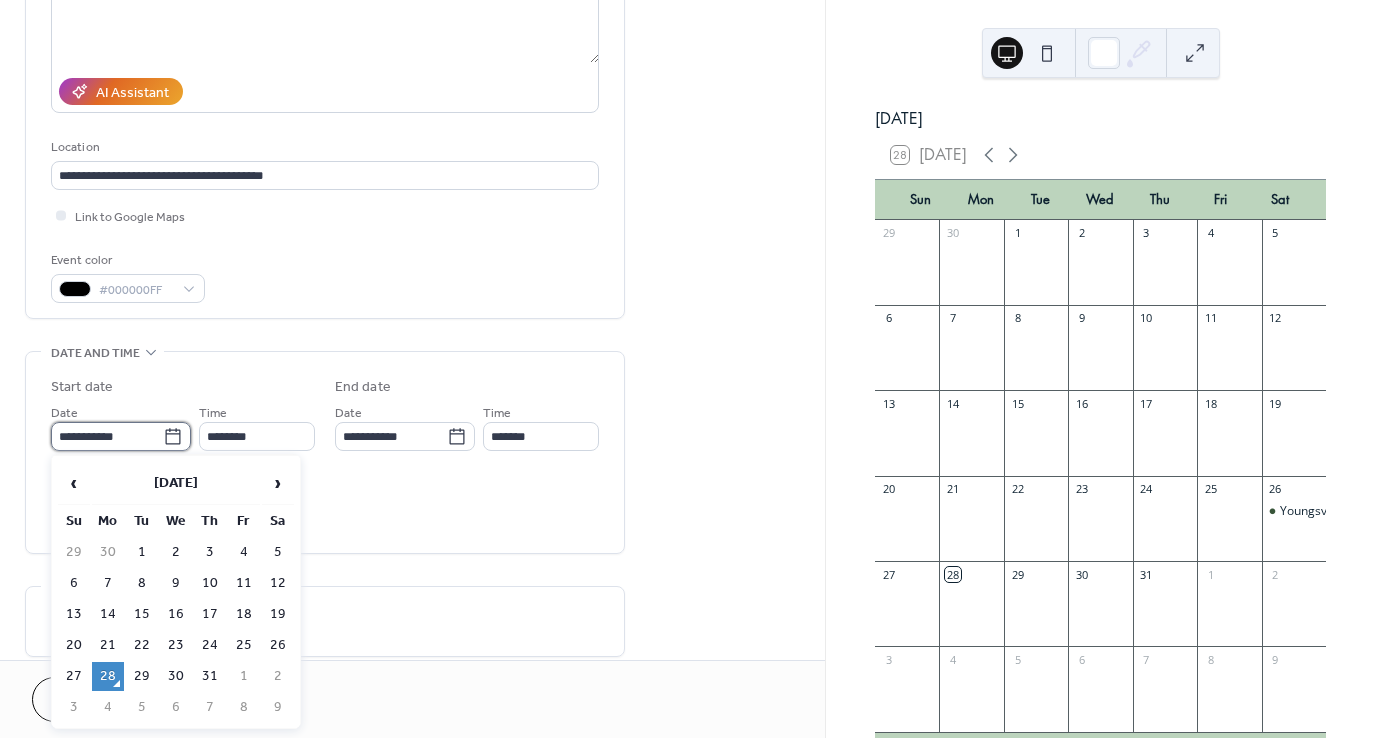 click on "**********" at bounding box center [107, 436] 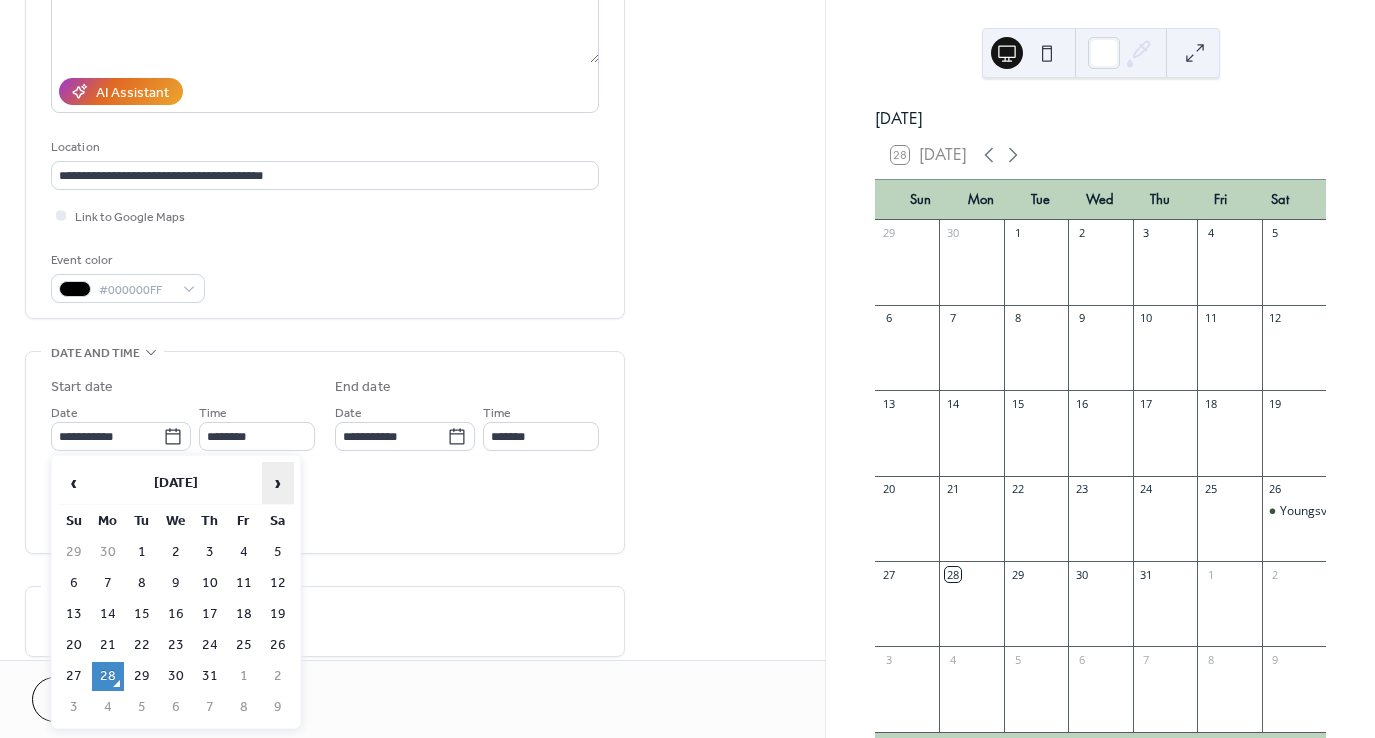 click on "›" at bounding box center [278, 483] 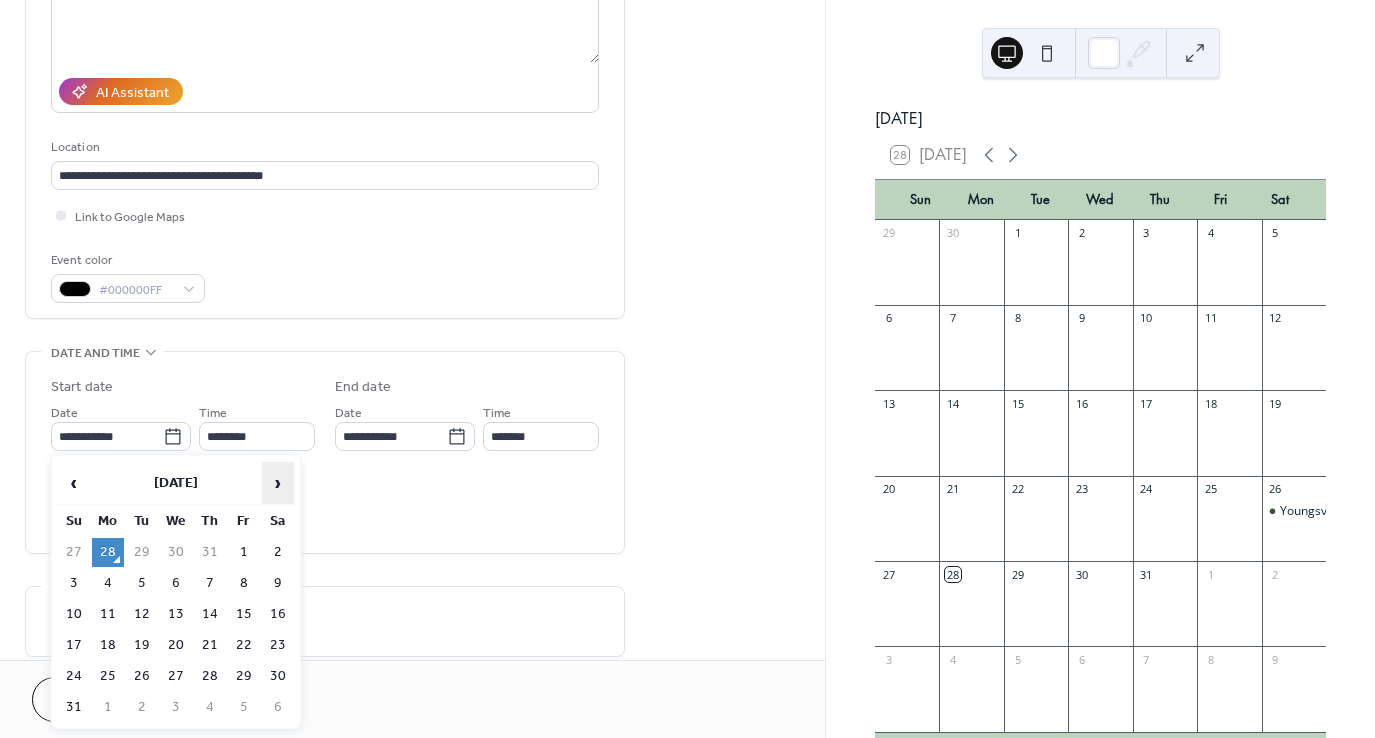 click on "›" at bounding box center [278, 483] 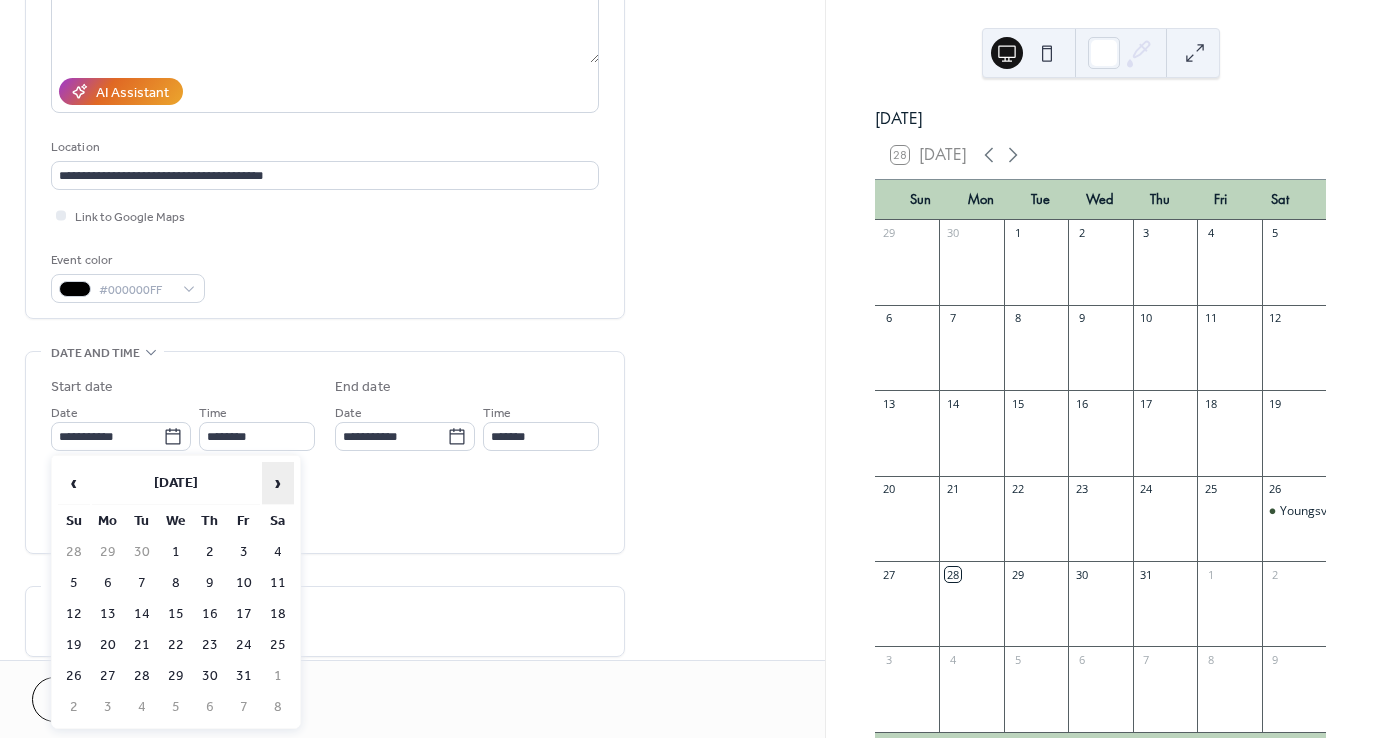 click on "›" at bounding box center (278, 483) 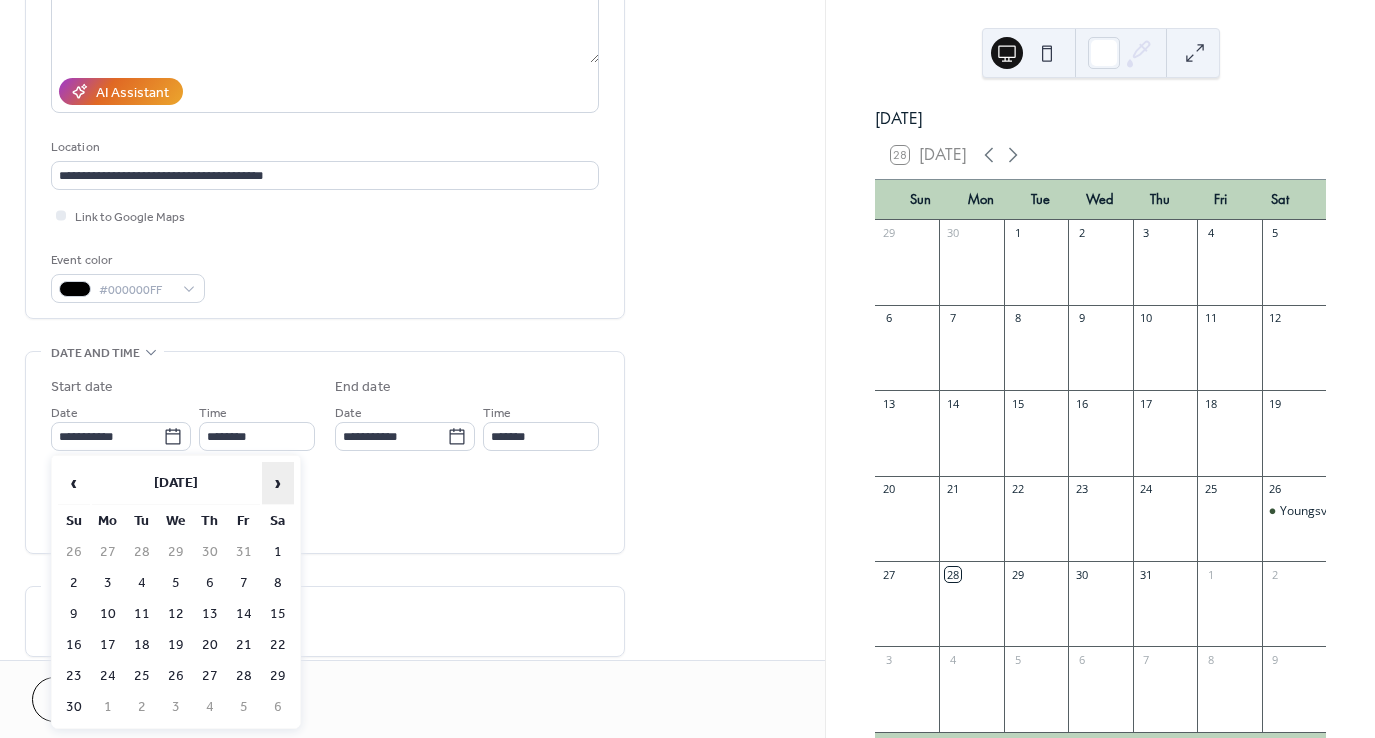 click on "›" at bounding box center [278, 483] 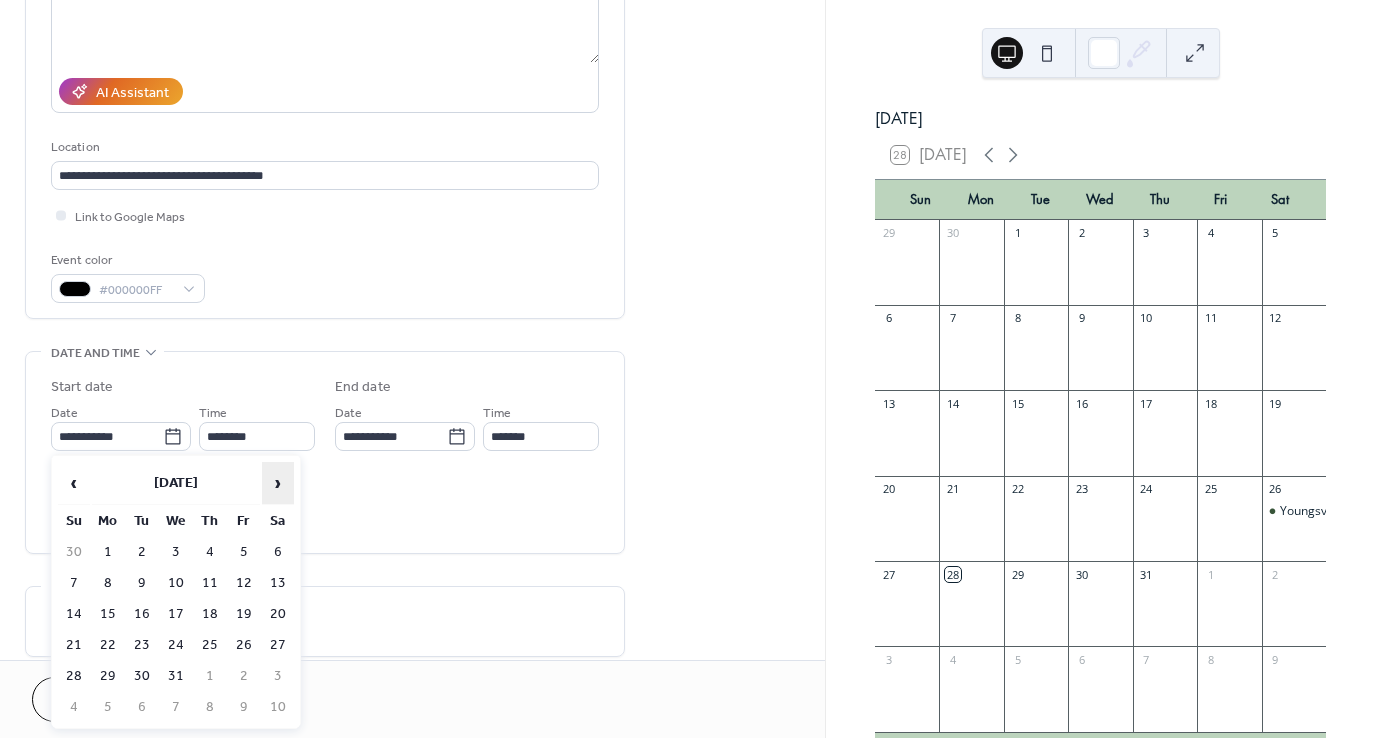 click on "›" at bounding box center (278, 483) 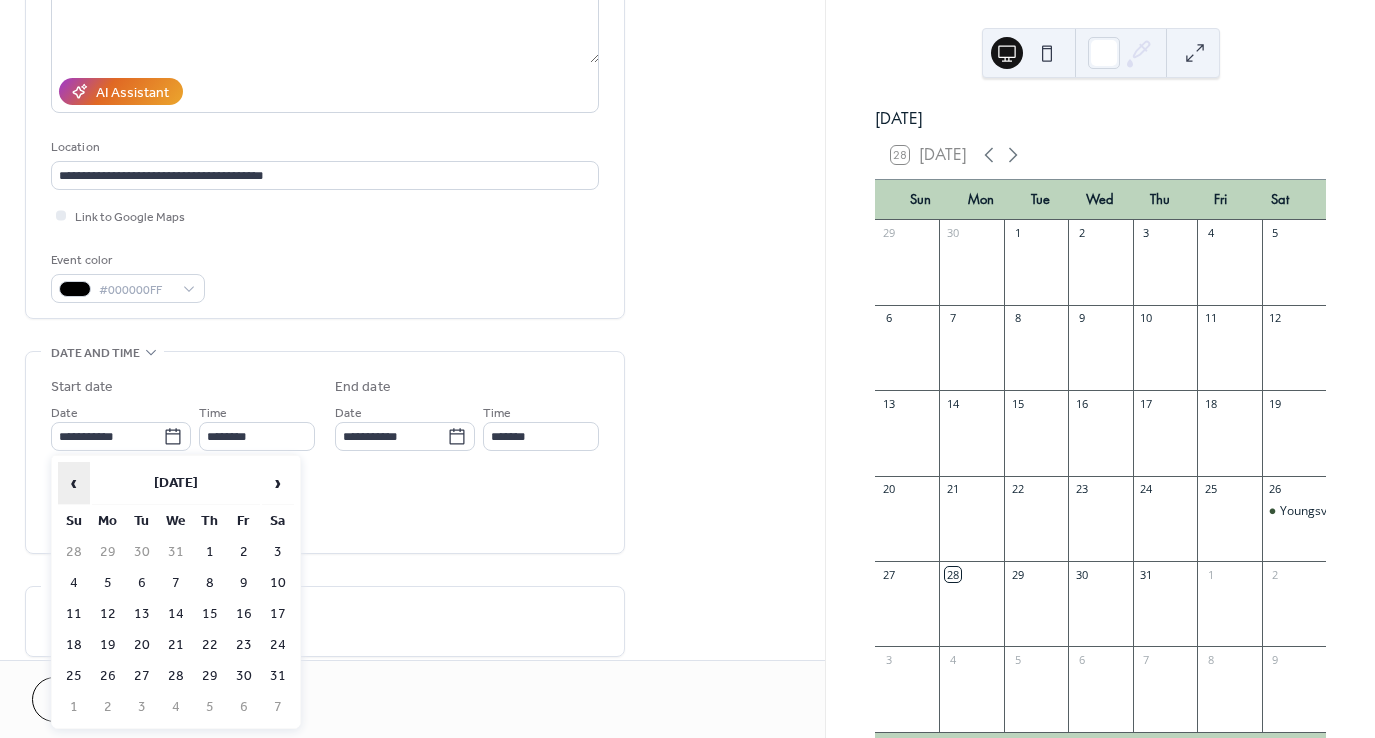 click on "‹" at bounding box center [74, 483] 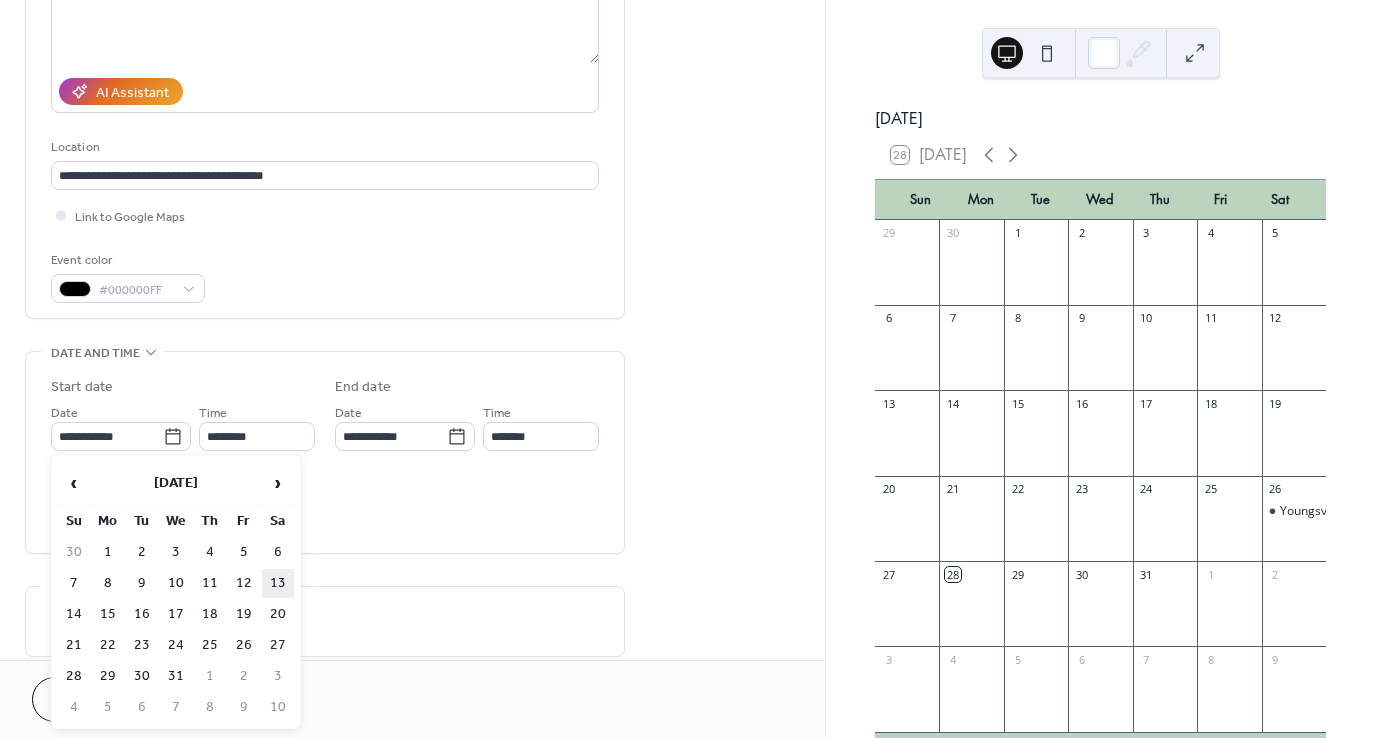 click on "13" at bounding box center [278, 583] 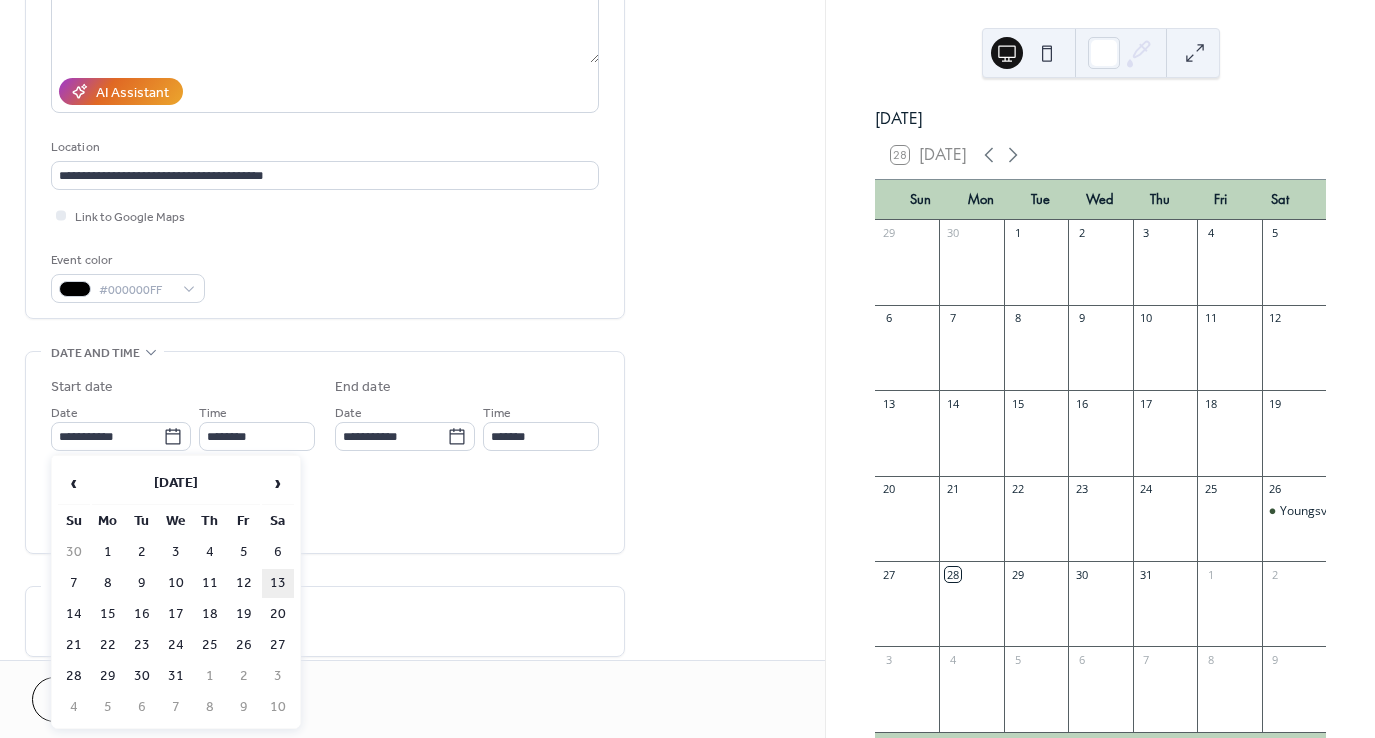 type on "**********" 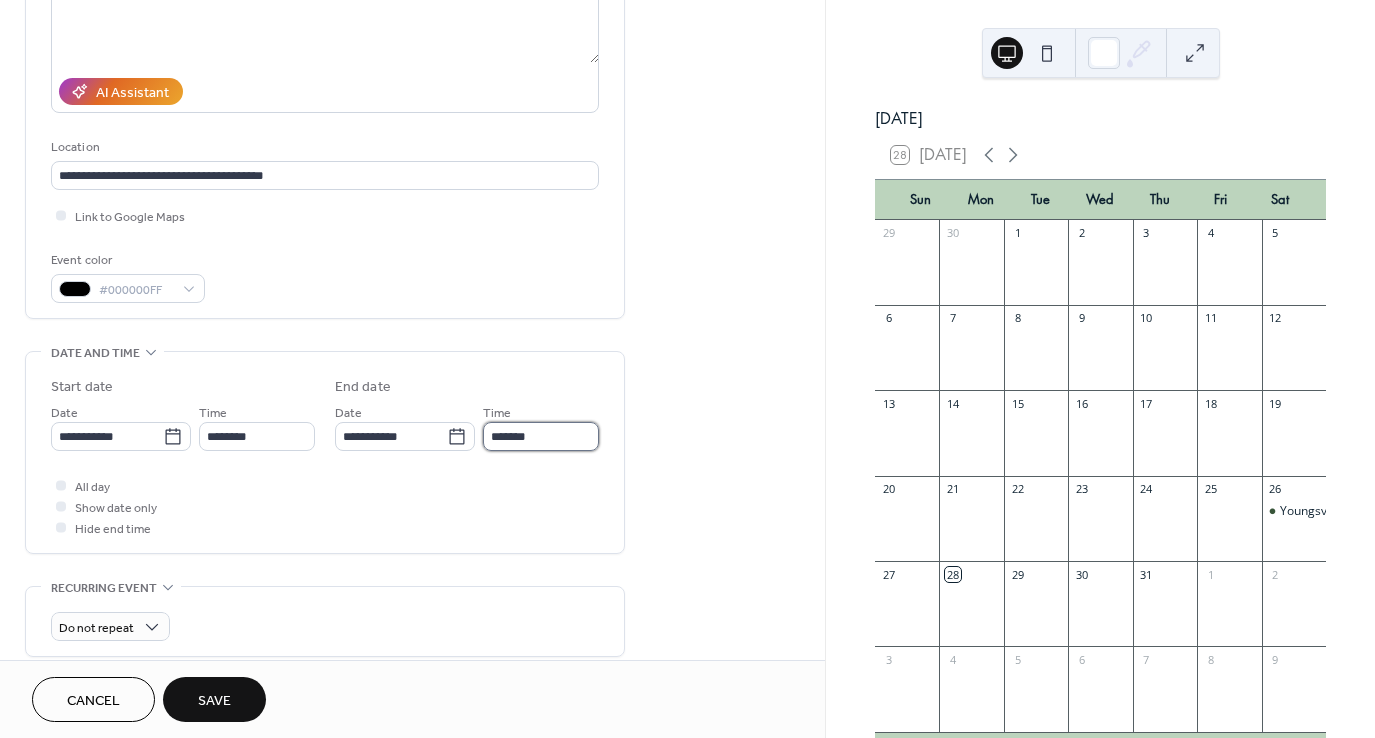 click on "*******" at bounding box center (541, 436) 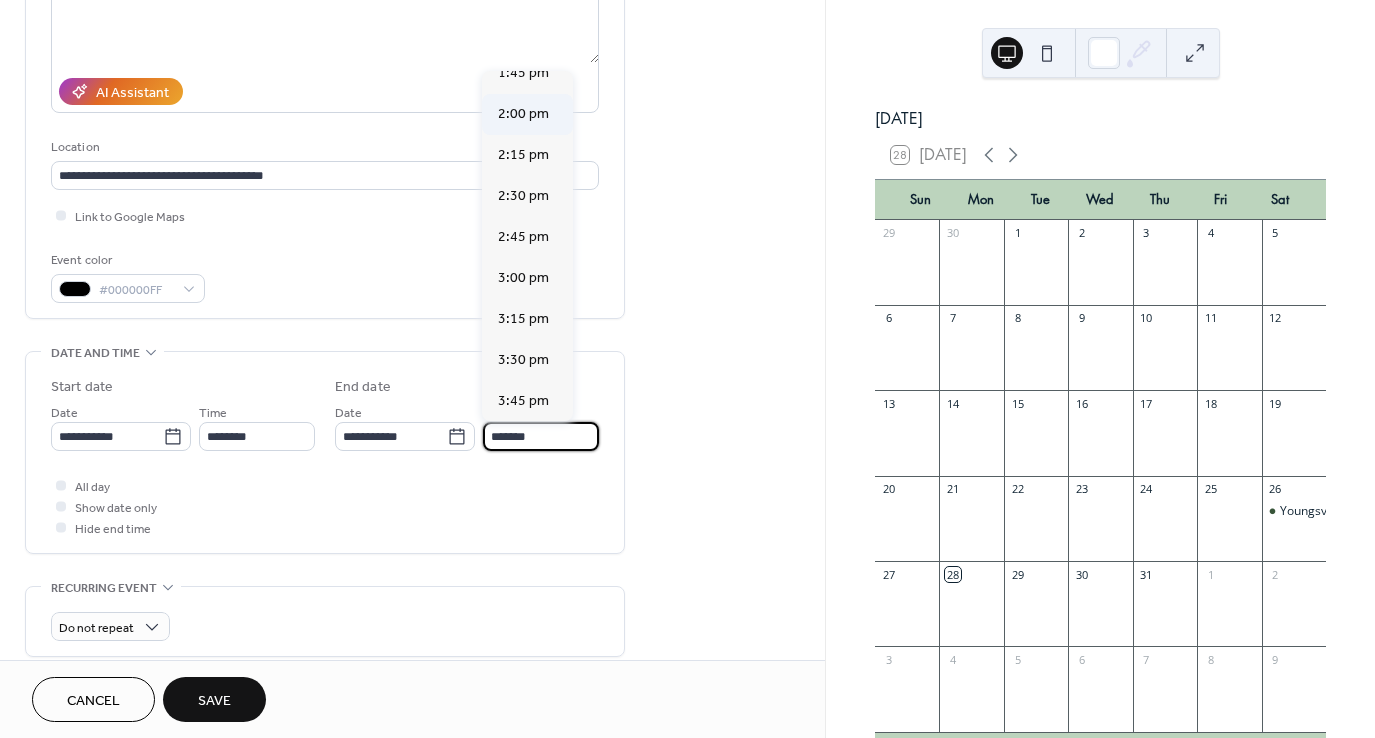 scroll, scrollTop: 300, scrollLeft: 0, axis: vertical 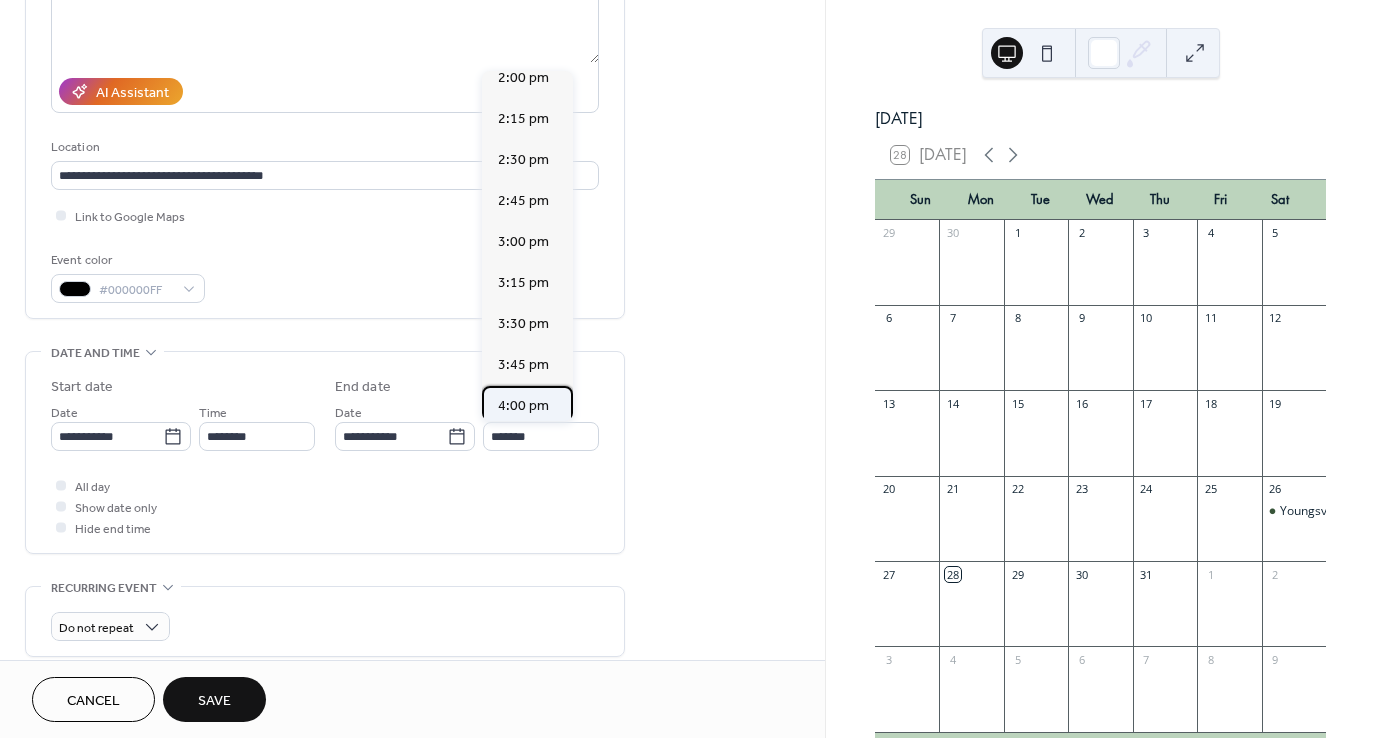click on "4:00 pm" at bounding box center [523, 406] 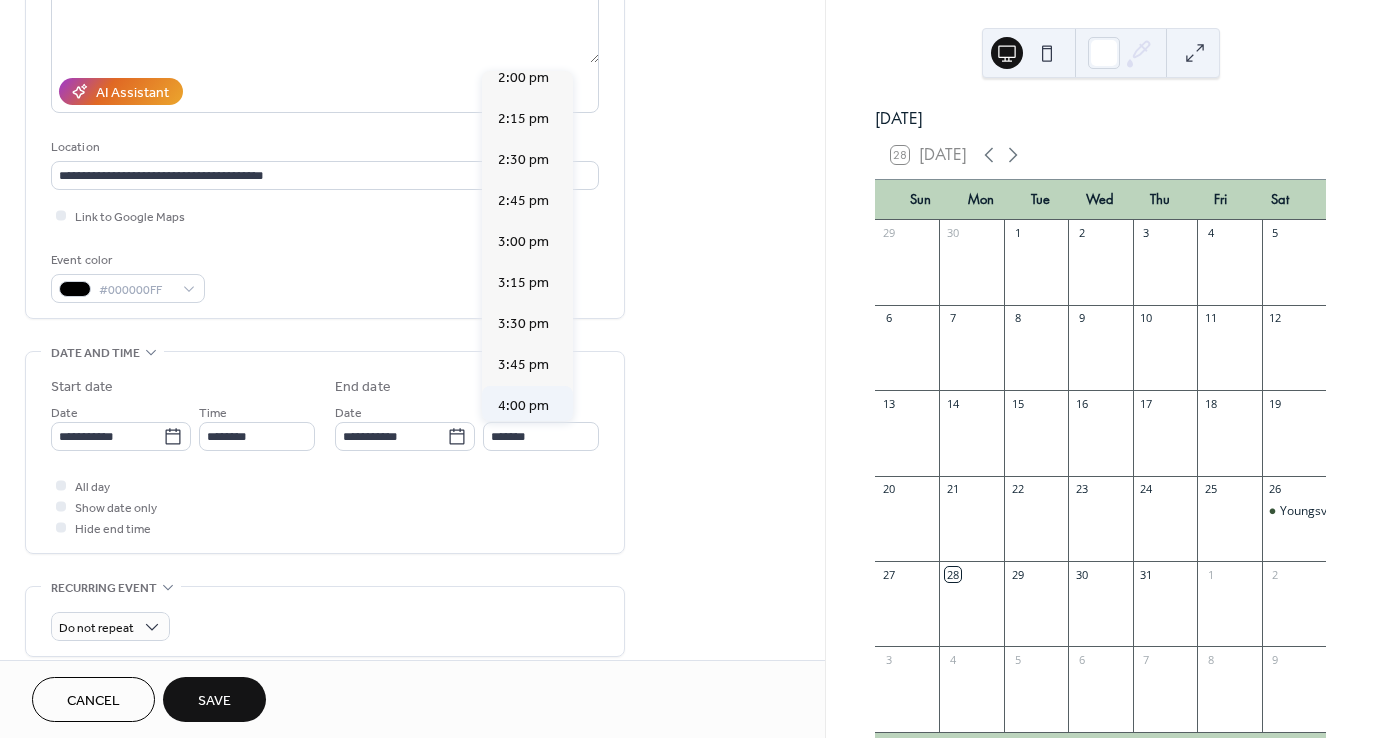 type on "*******" 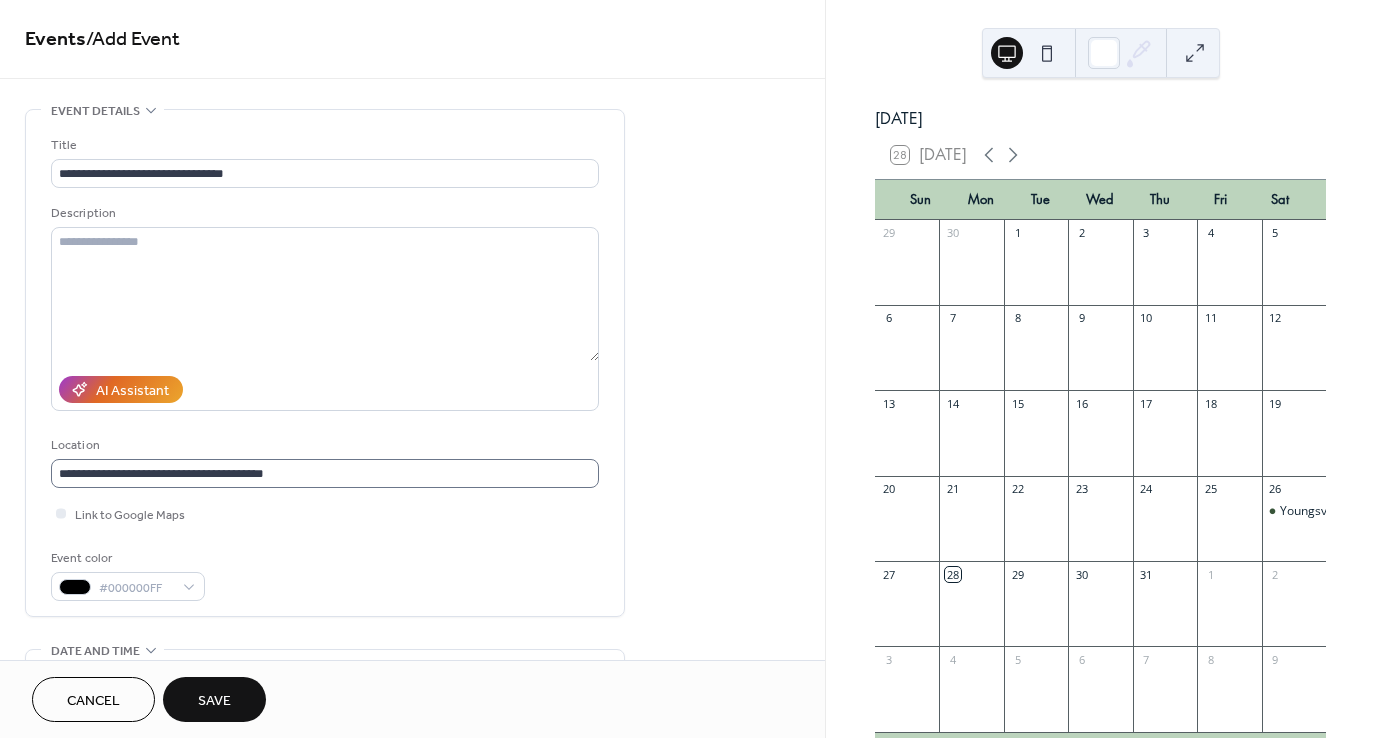 scroll, scrollTop: 0, scrollLeft: 0, axis: both 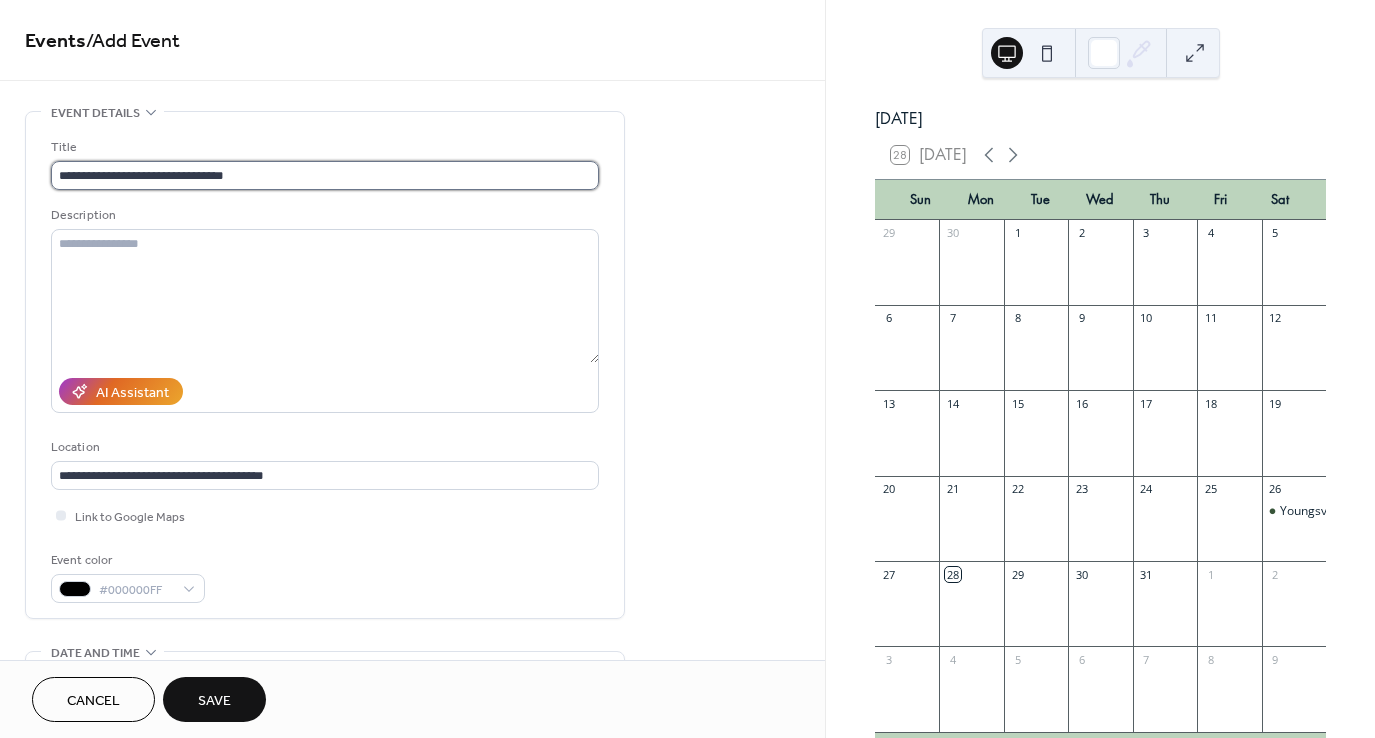 click on "**********" at bounding box center (325, 175) 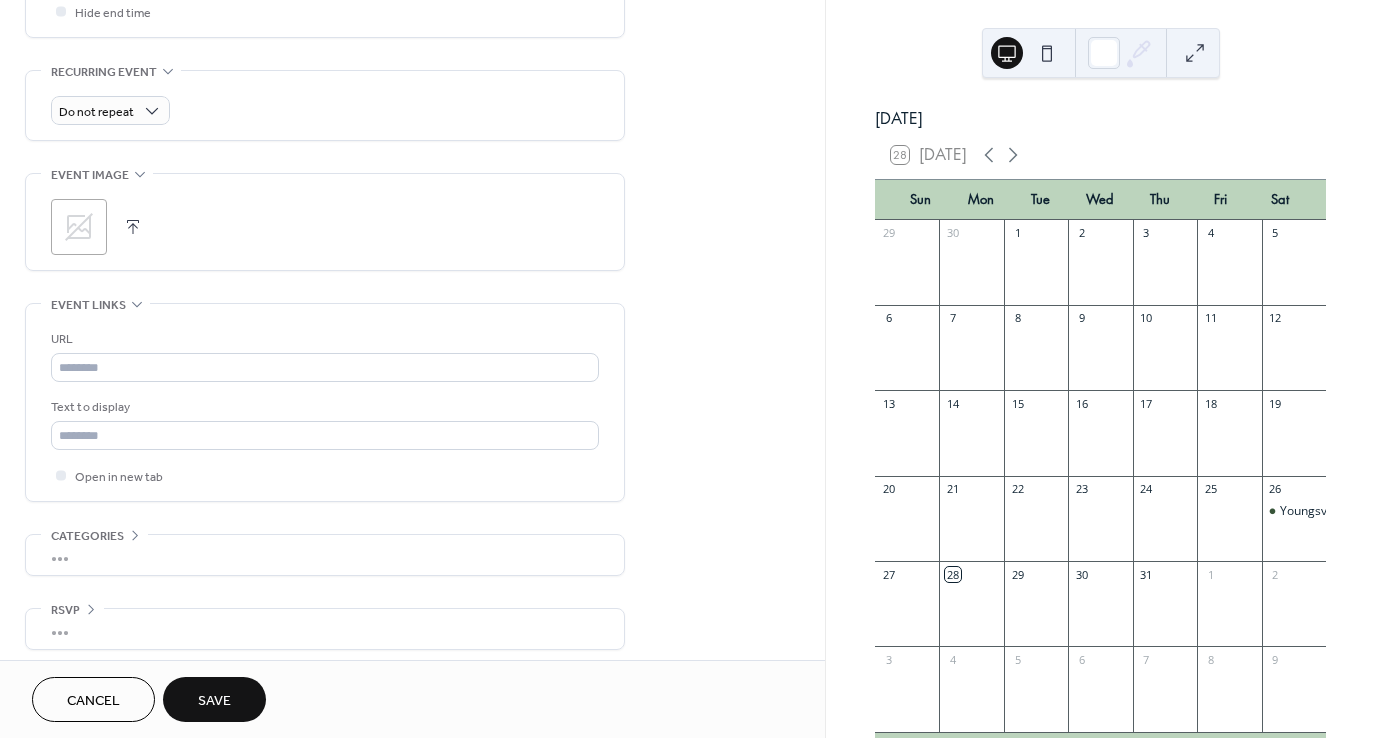 scroll, scrollTop: 823, scrollLeft: 0, axis: vertical 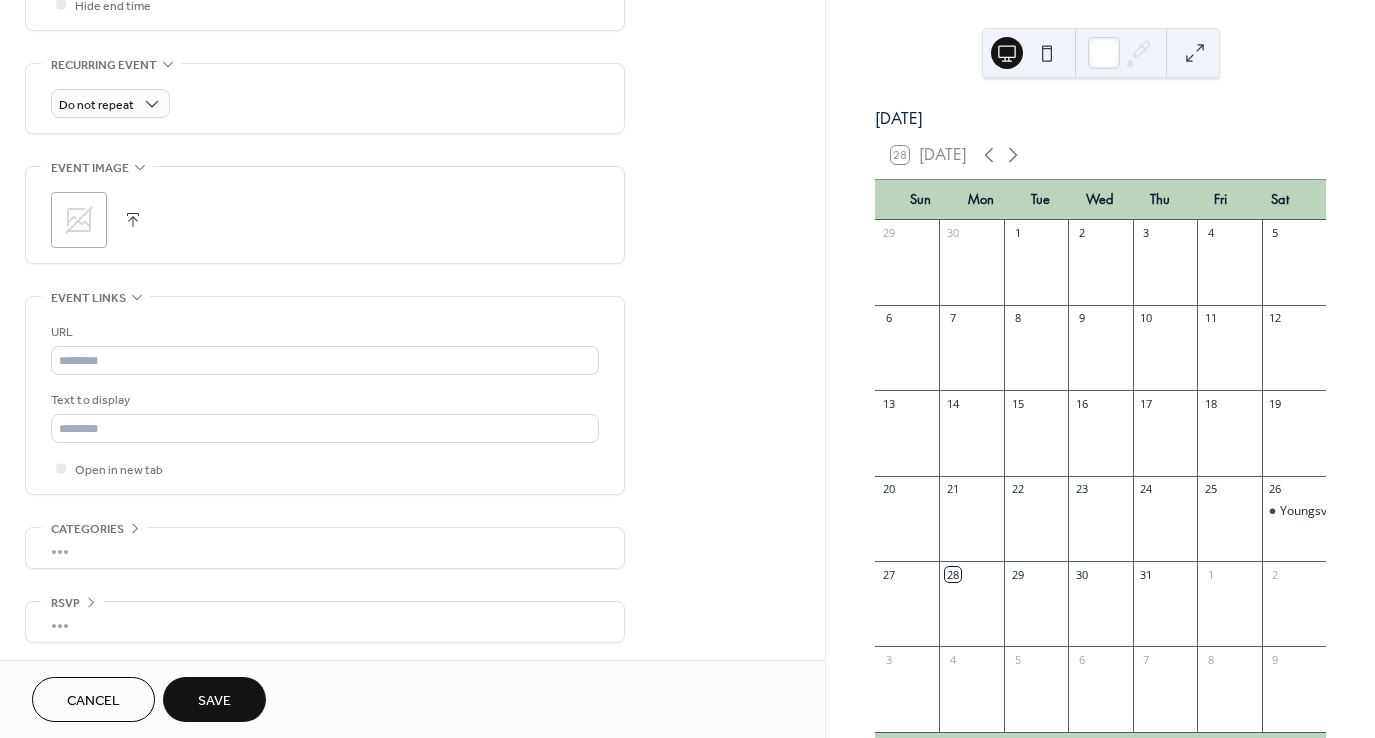 type on "**********" 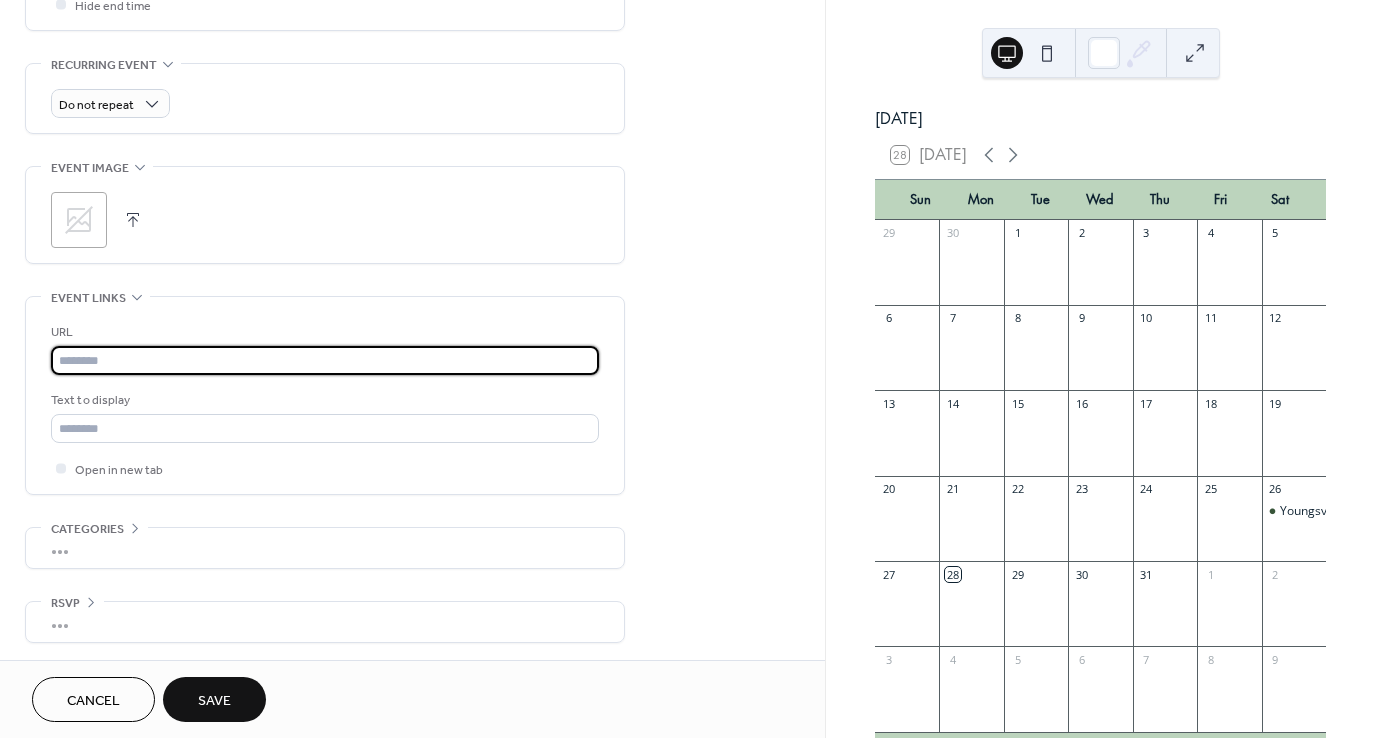 click at bounding box center [325, 360] 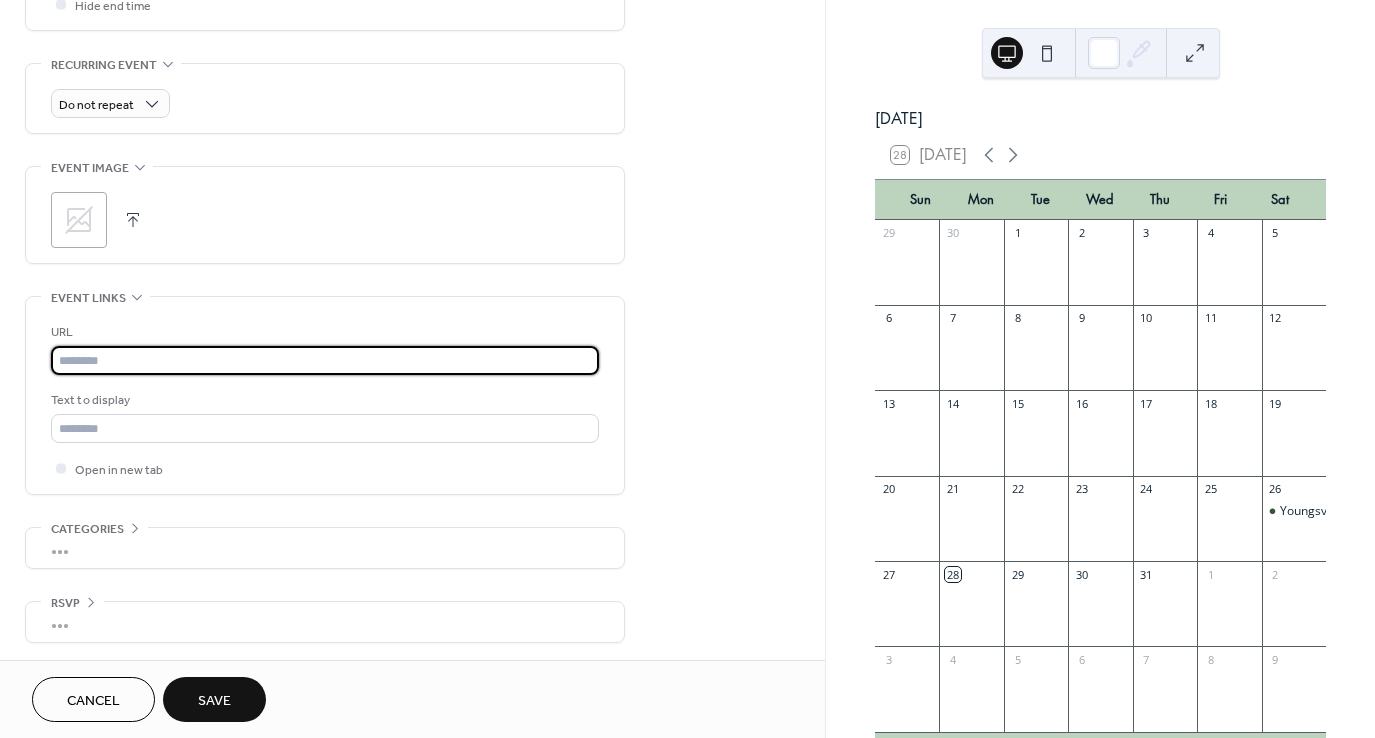 paste on "**********" 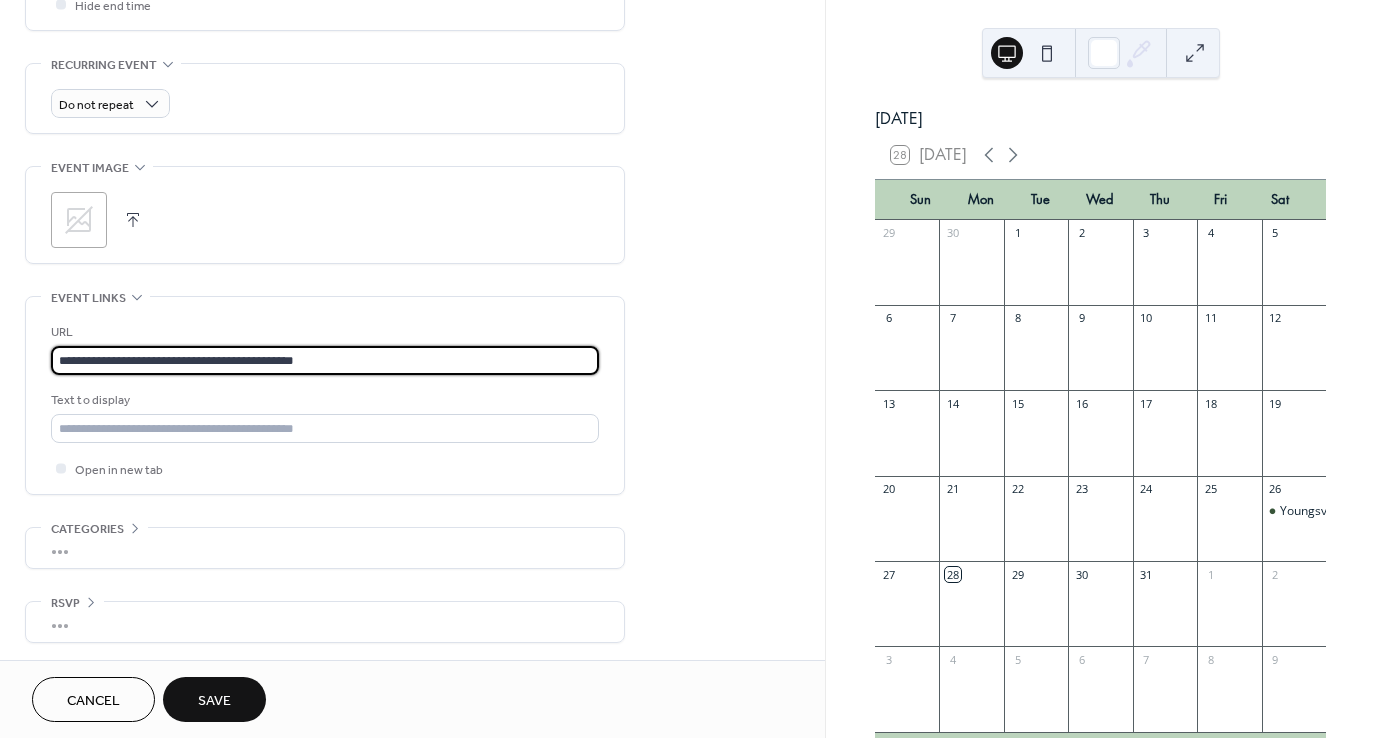 type on "**********" 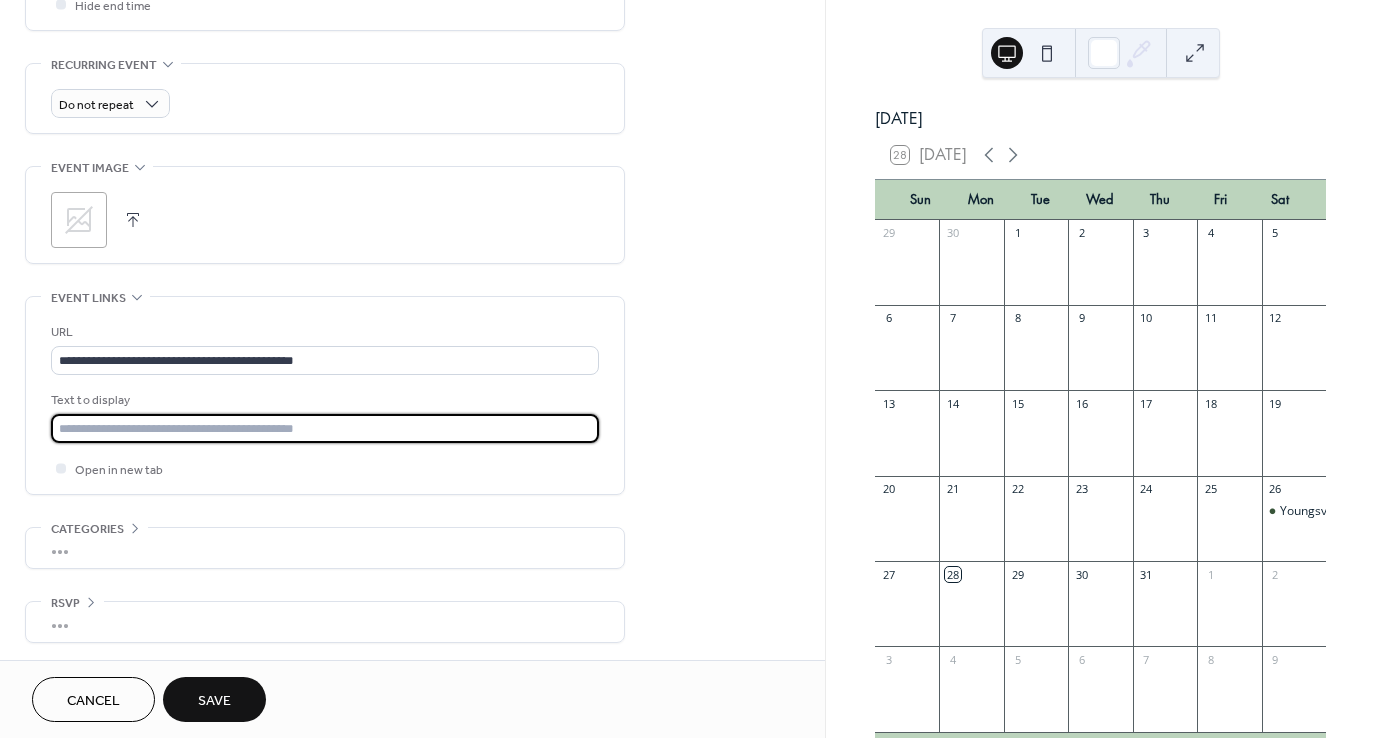 click on "Save" at bounding box center [214, 701] 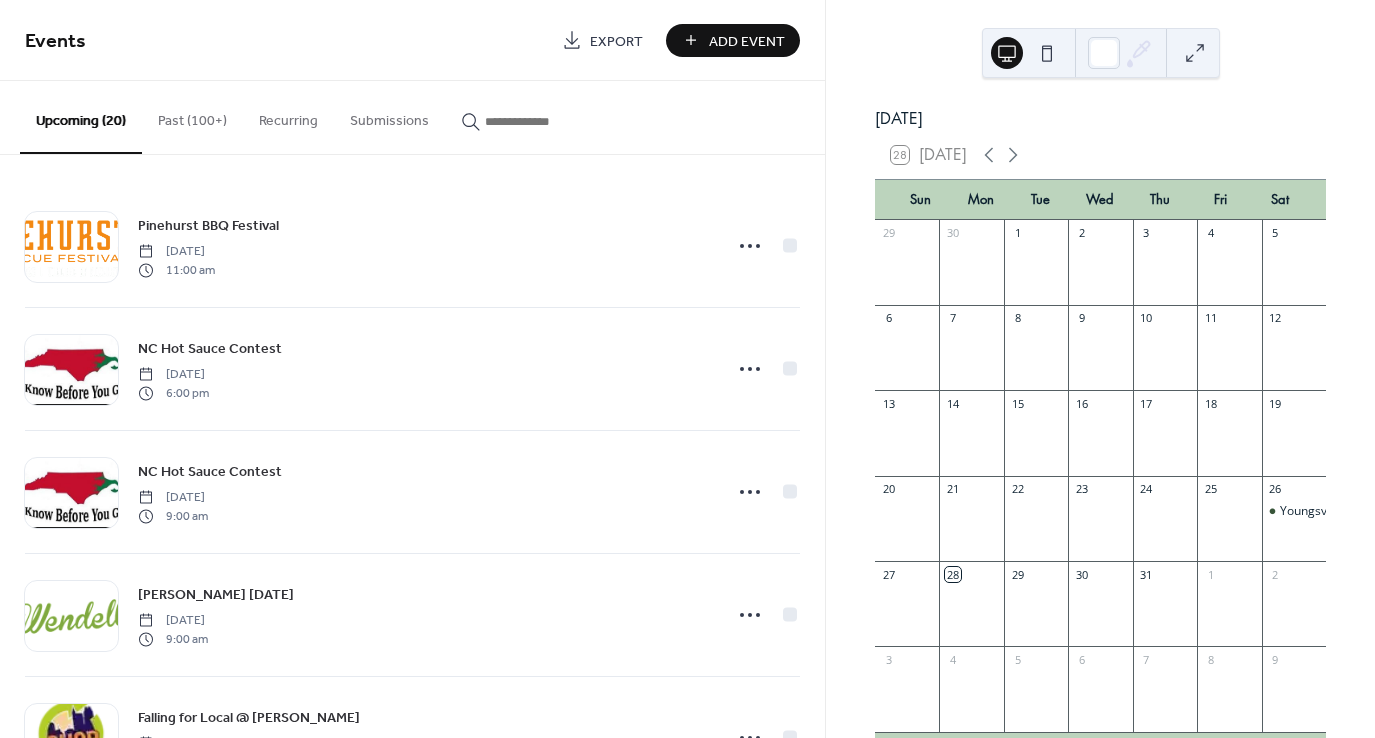 scroll, scrollTop: 0, scrollLeft: 0, axis: both 